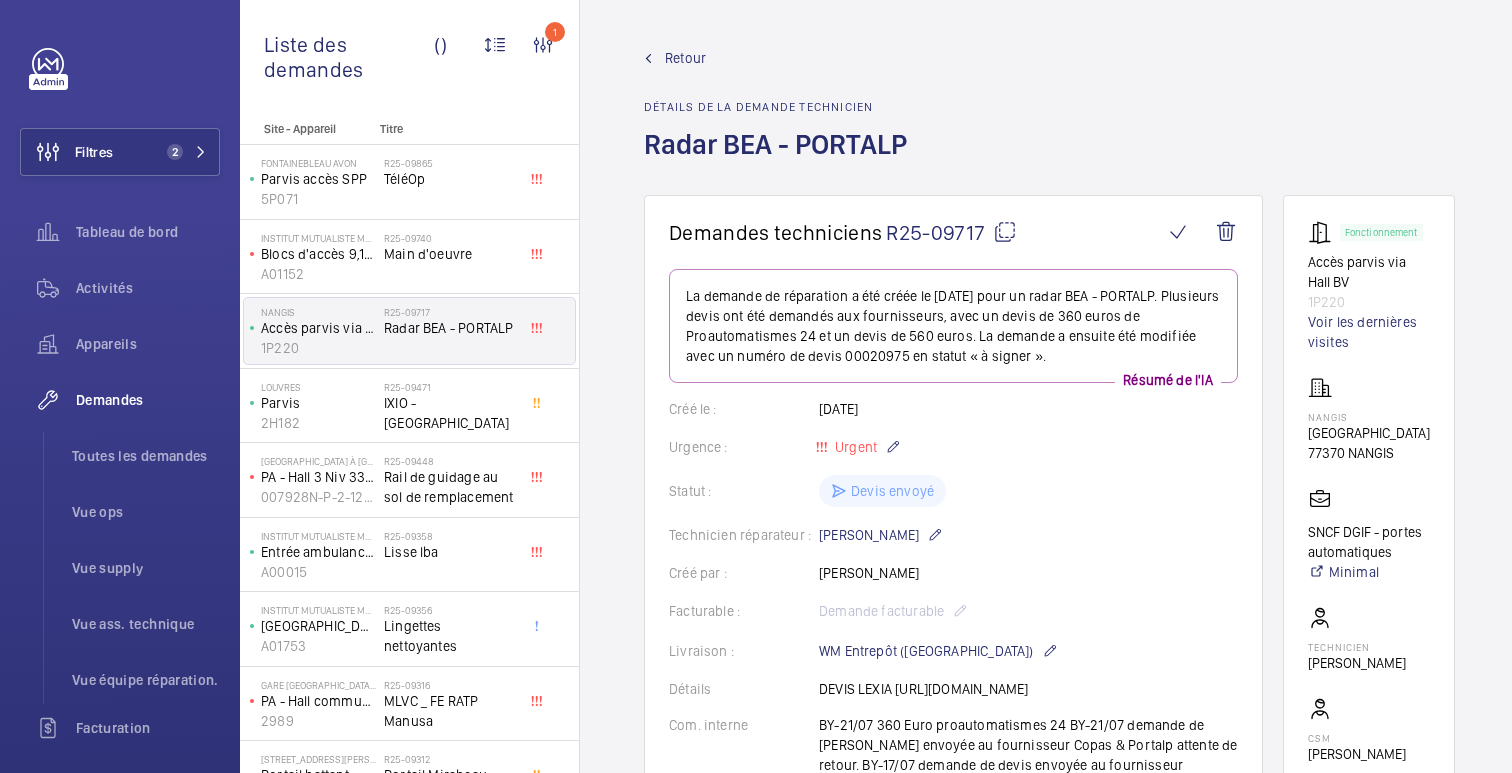 scroll, scrollTop: 0, scrollLeft: 0, axis: both 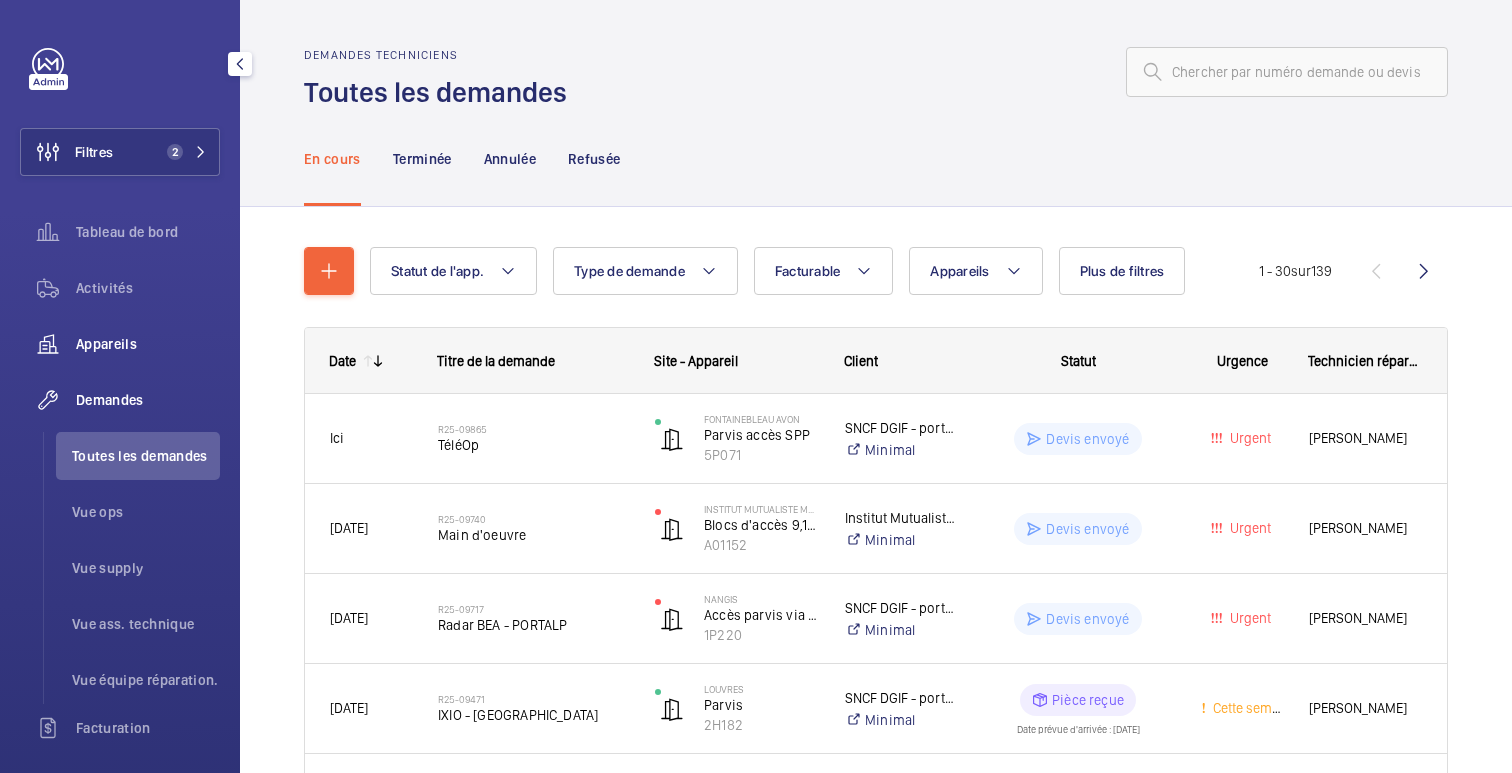 click on "Appareils" 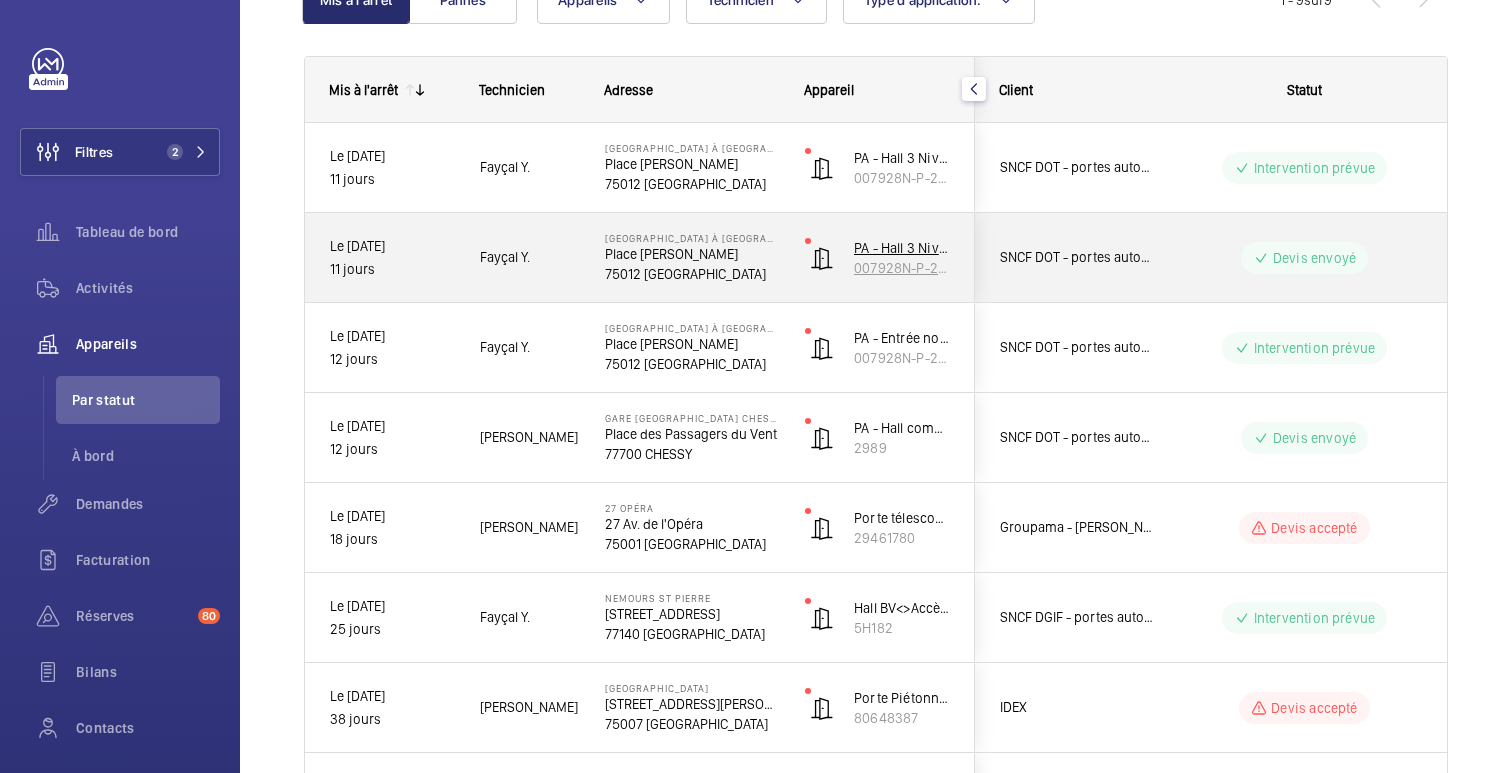 scroll, scrollTop: 252, scrollLeft: 0, axis: vertical 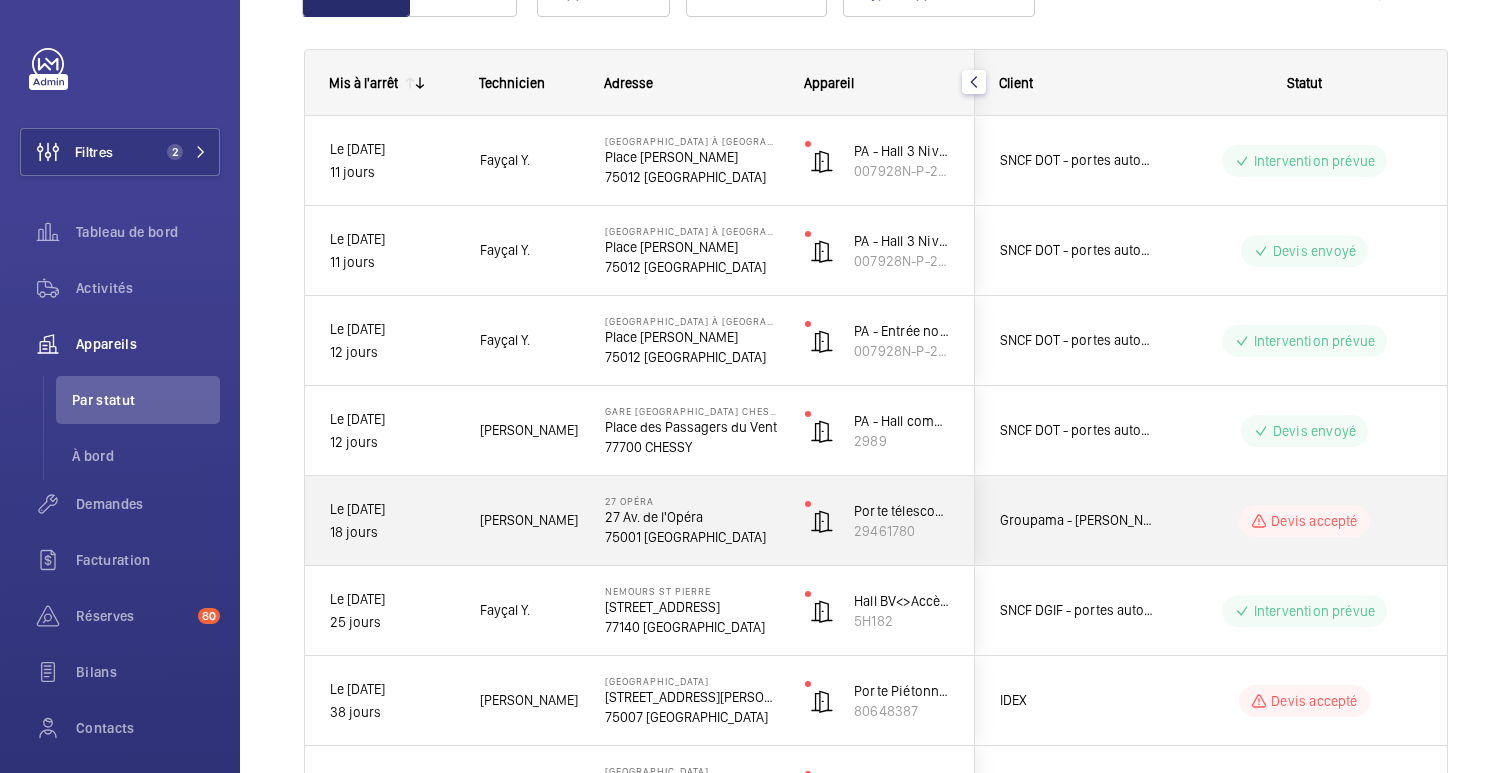 click on "Devis accepté" 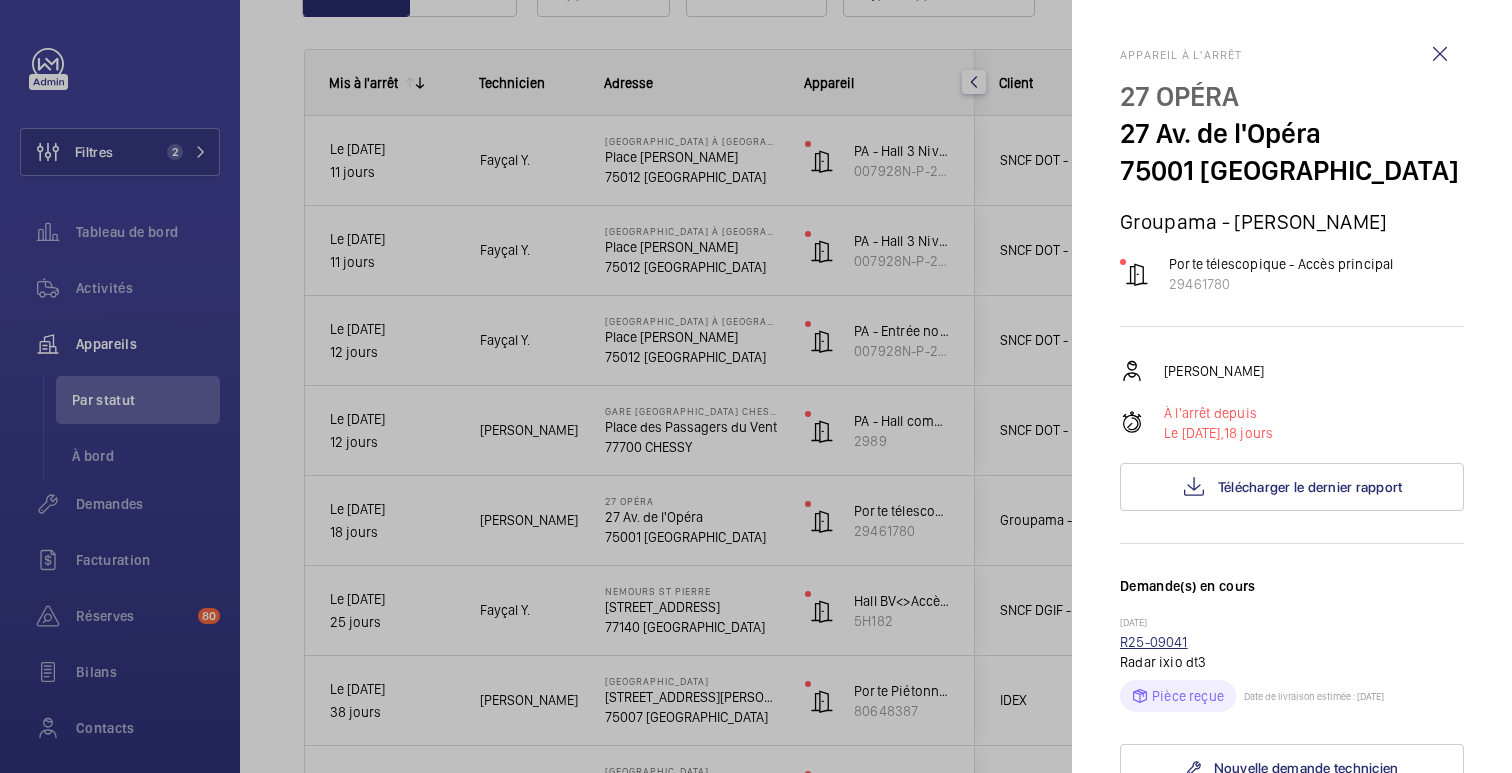 click on "R25-09041" 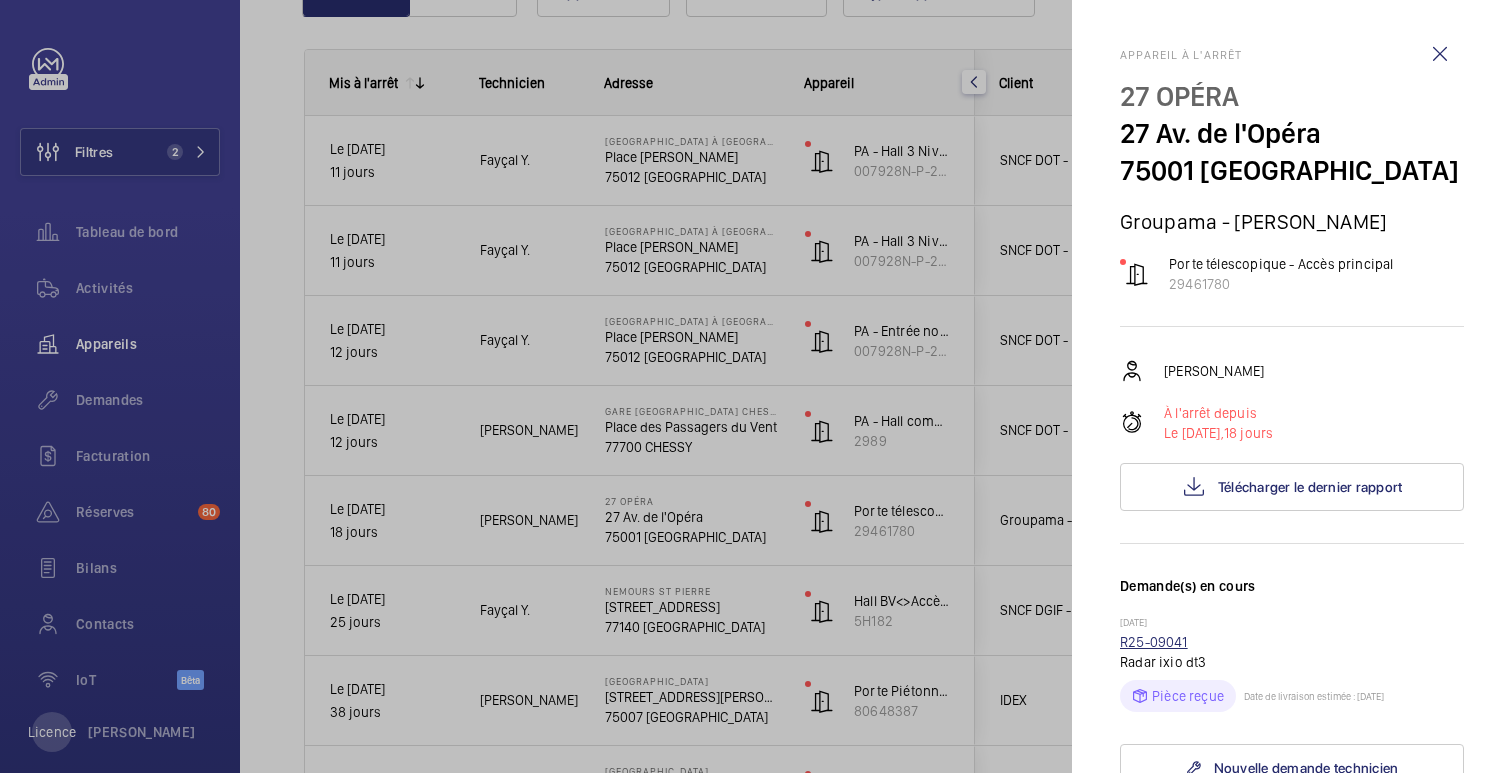 scroll, scrollTop: 0, scrollLeft: 0, axis: both 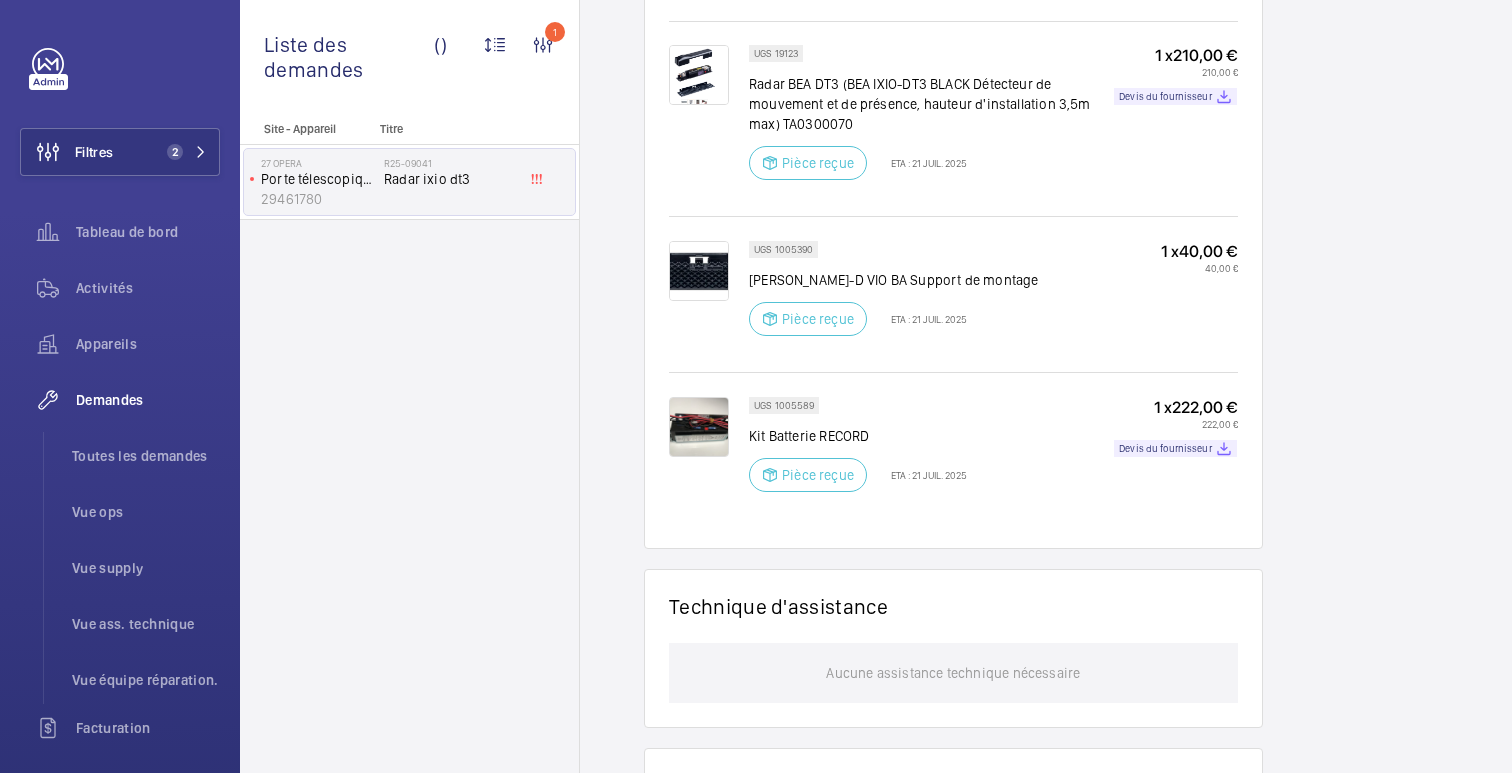 click 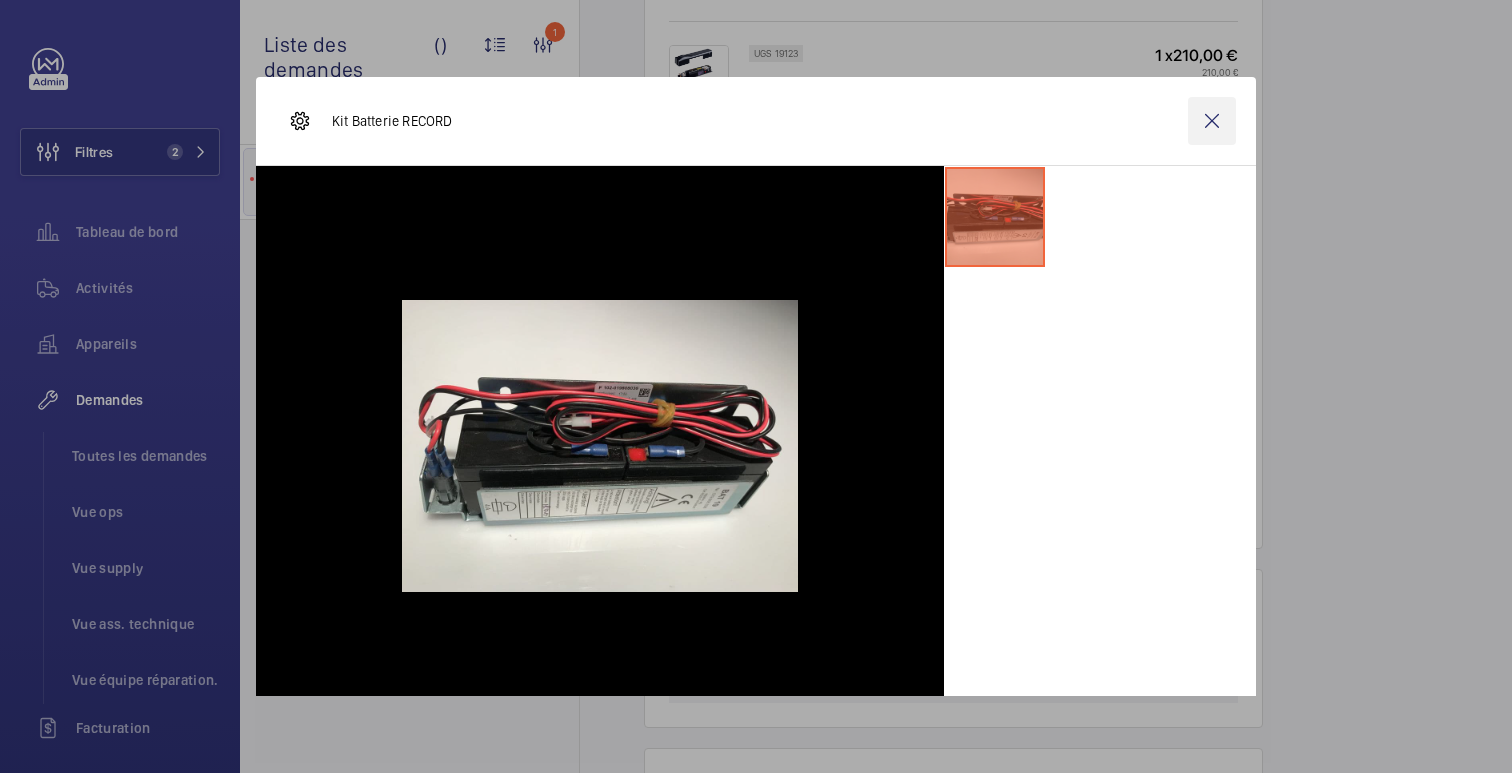 click at bounding box center [1212, 121] 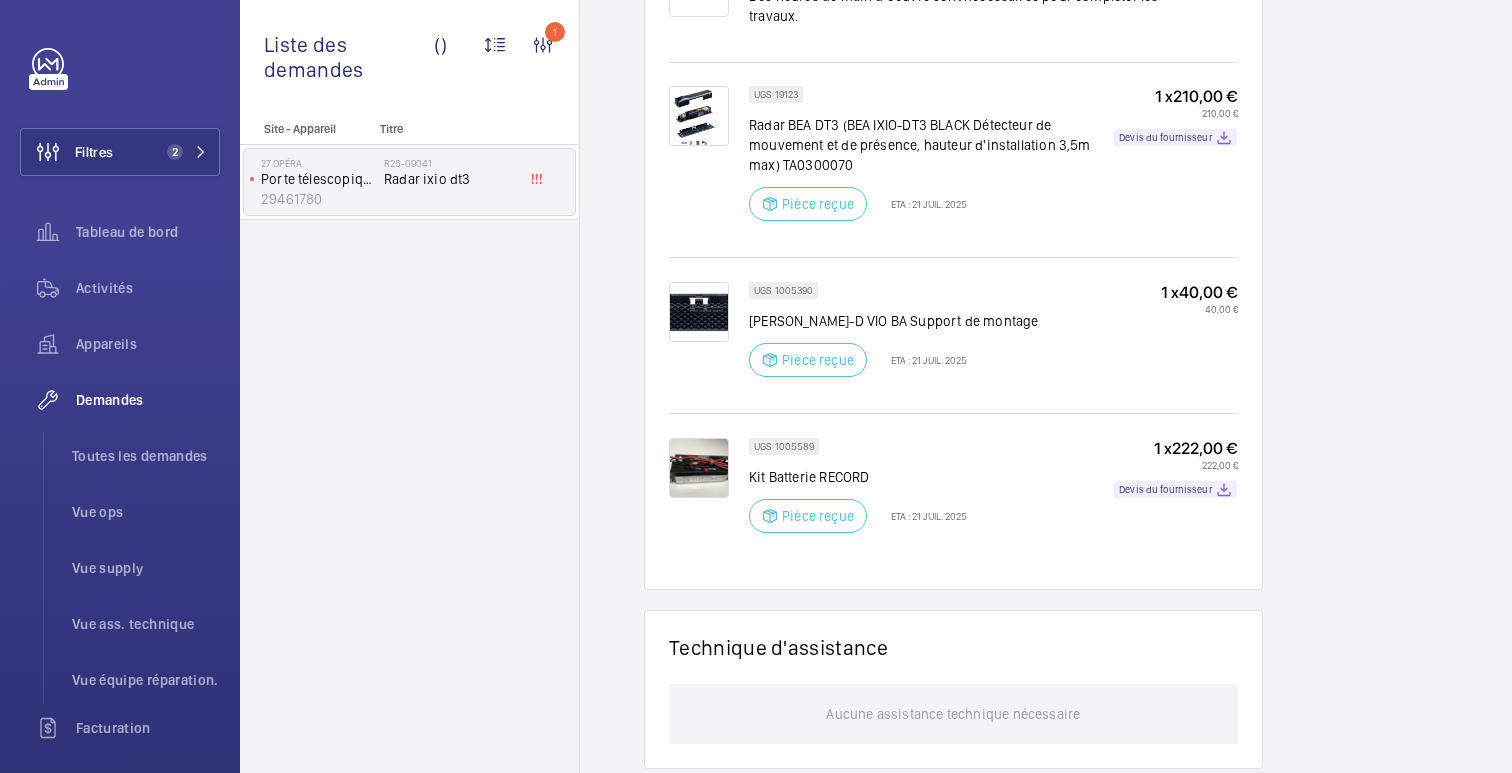 scroll, scrollTop: 0, scrollLeft: 0, axis: both 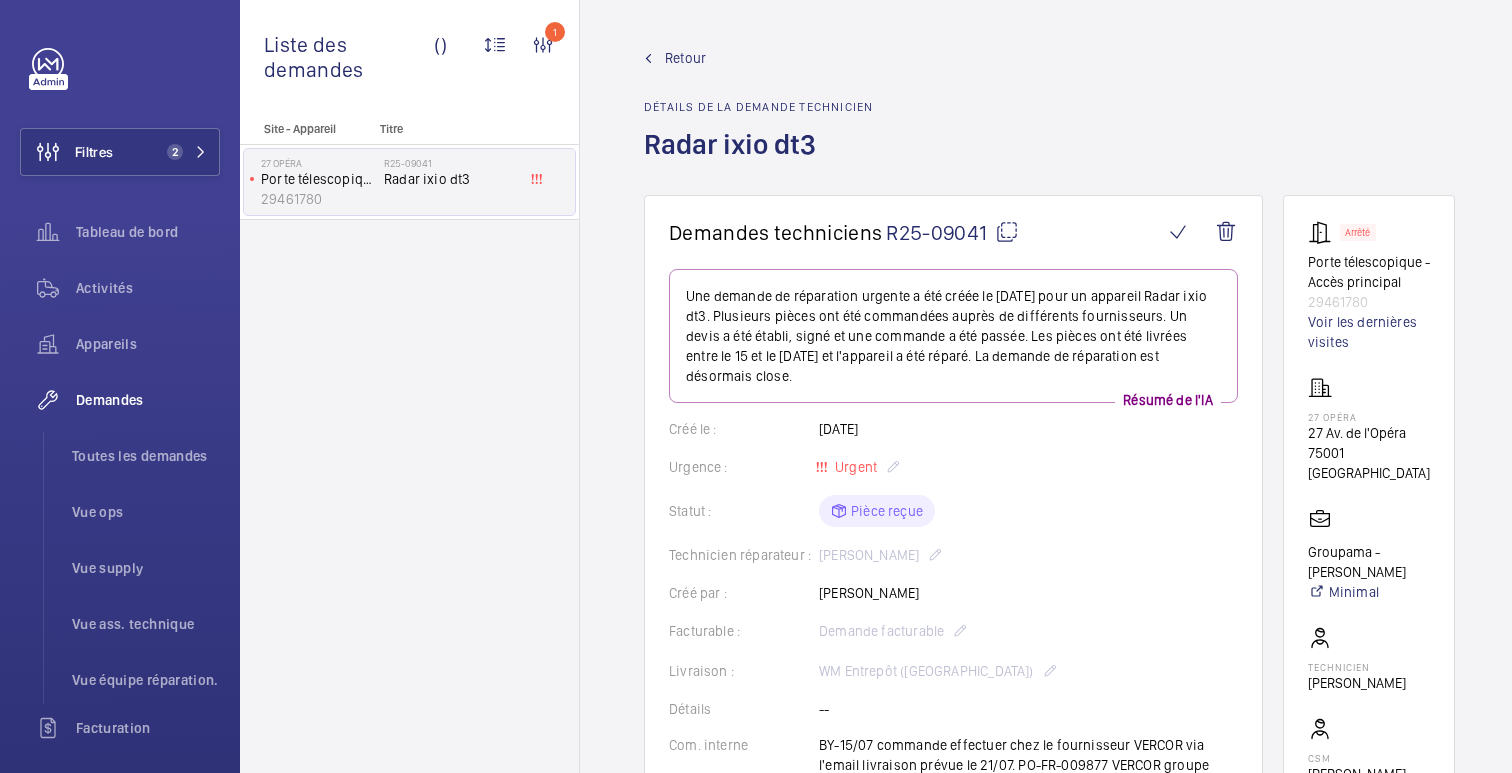 click on "Retour" 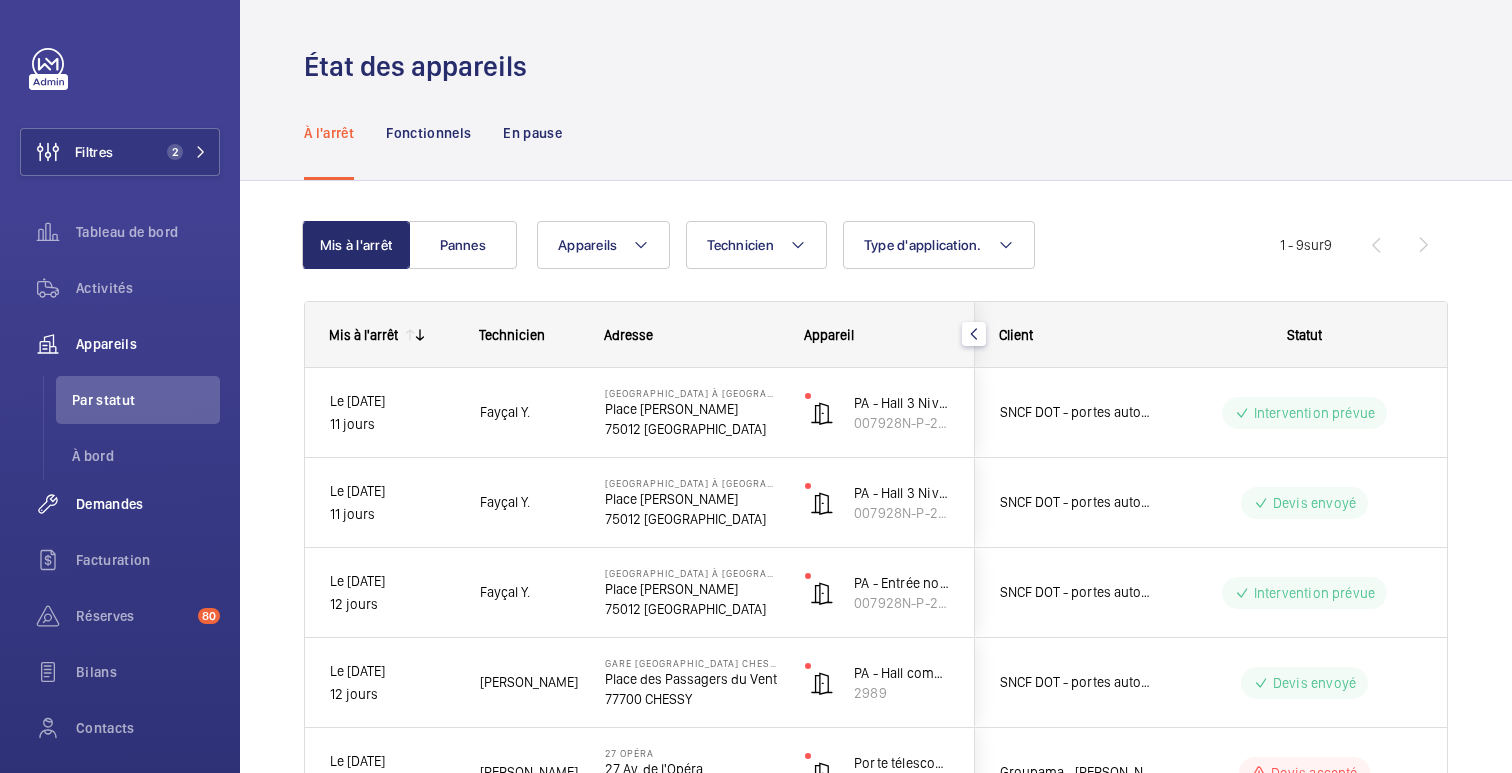 click on "Demandes" 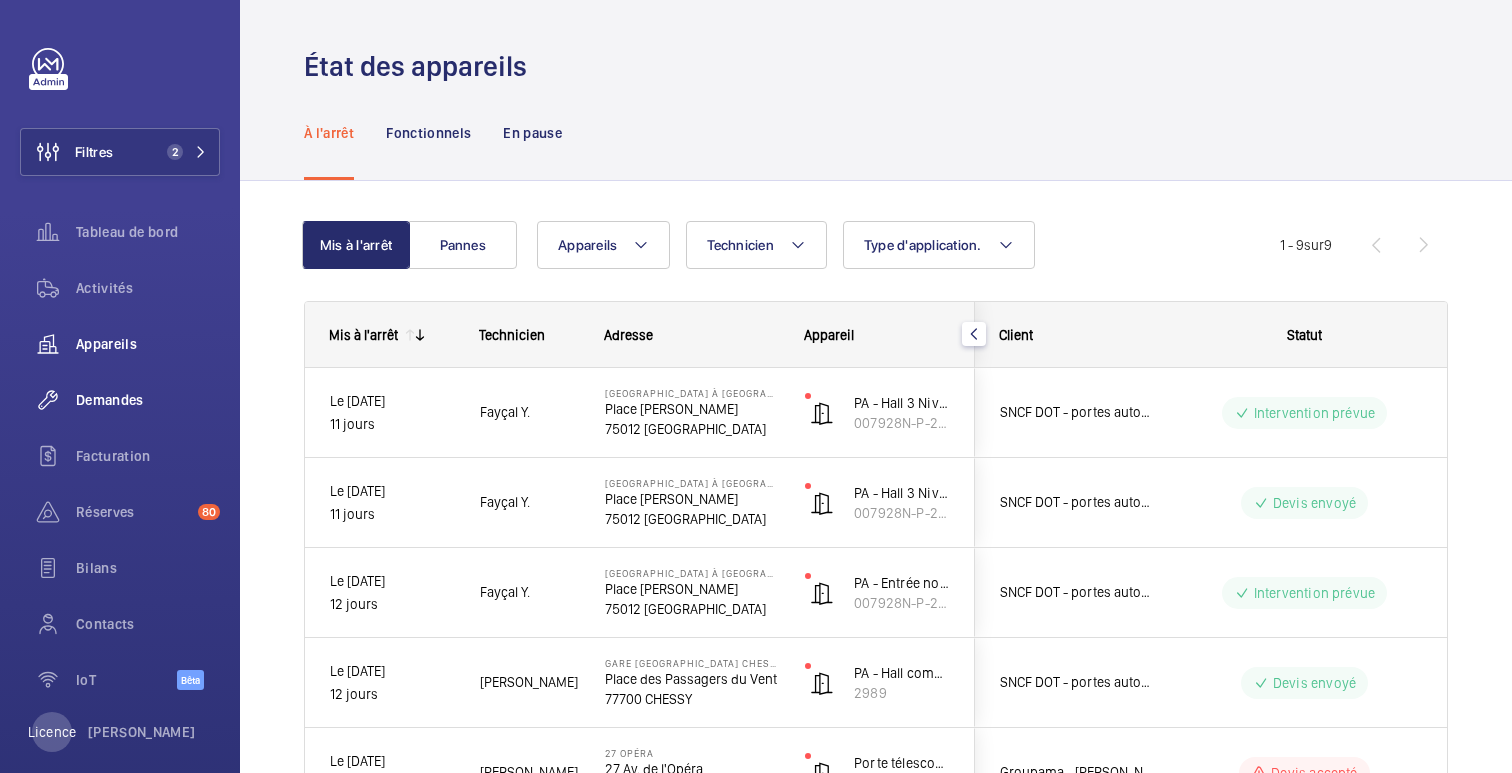 click on "Demandes" 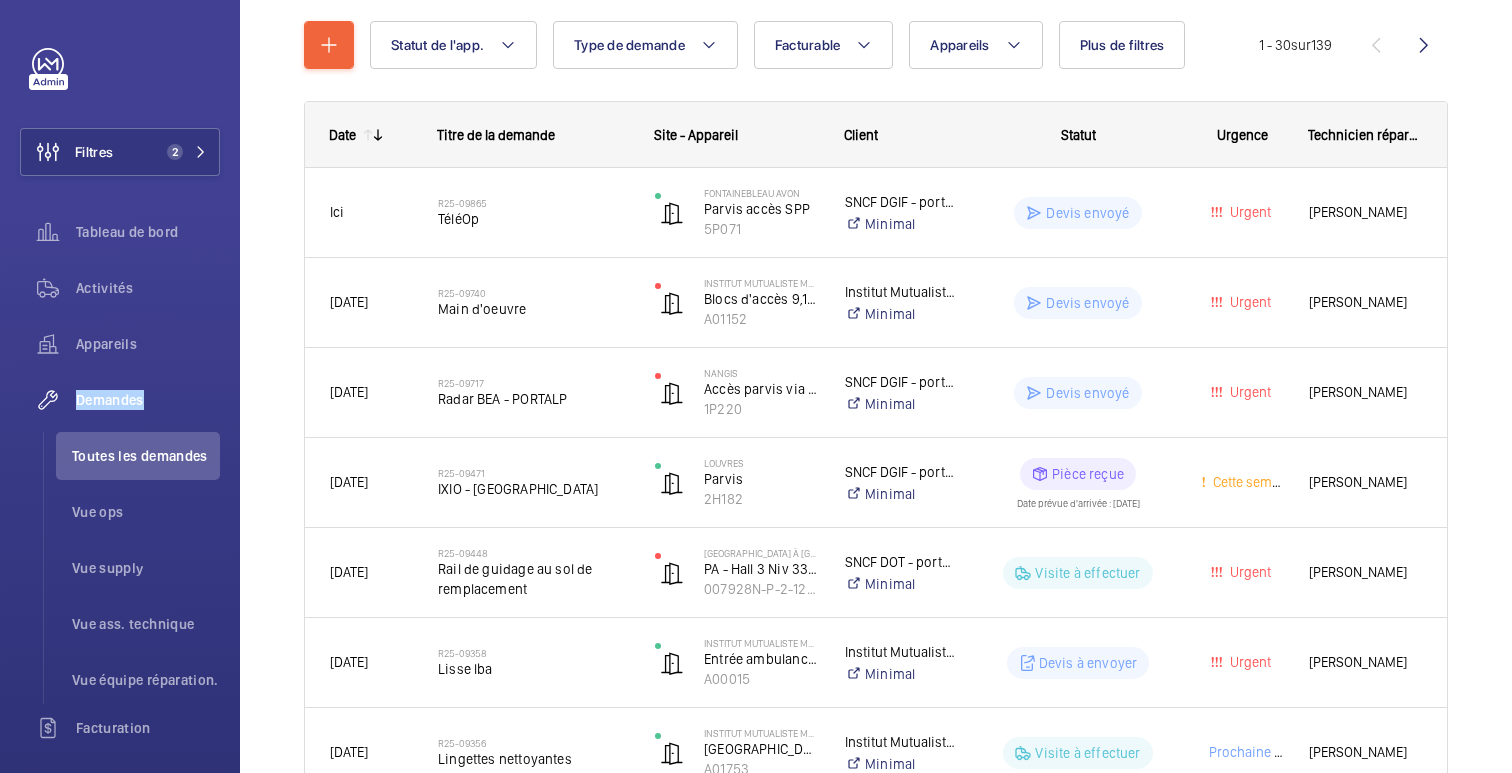 scroll, scrollTop: 0, scrollLeft: 0, axis: both 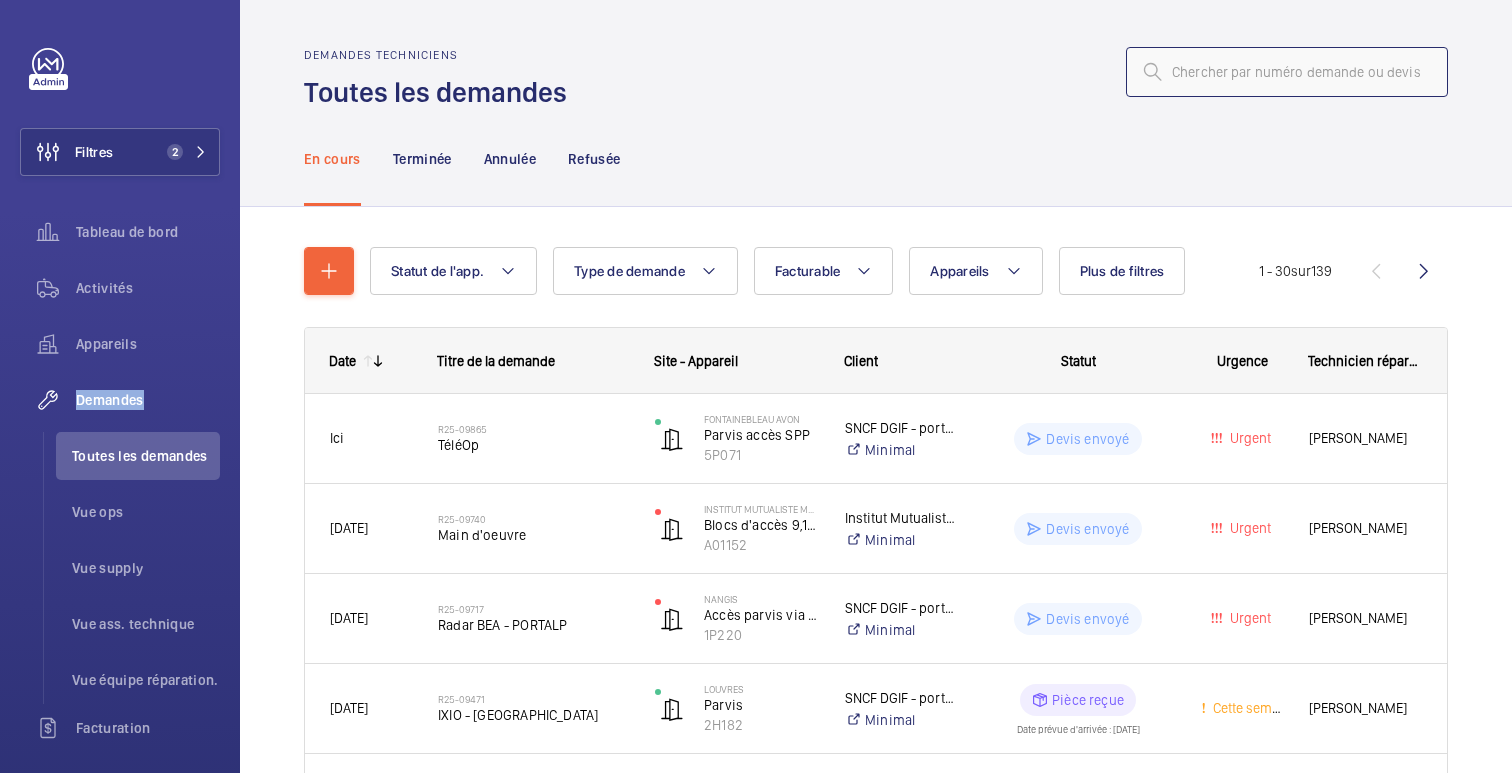 click 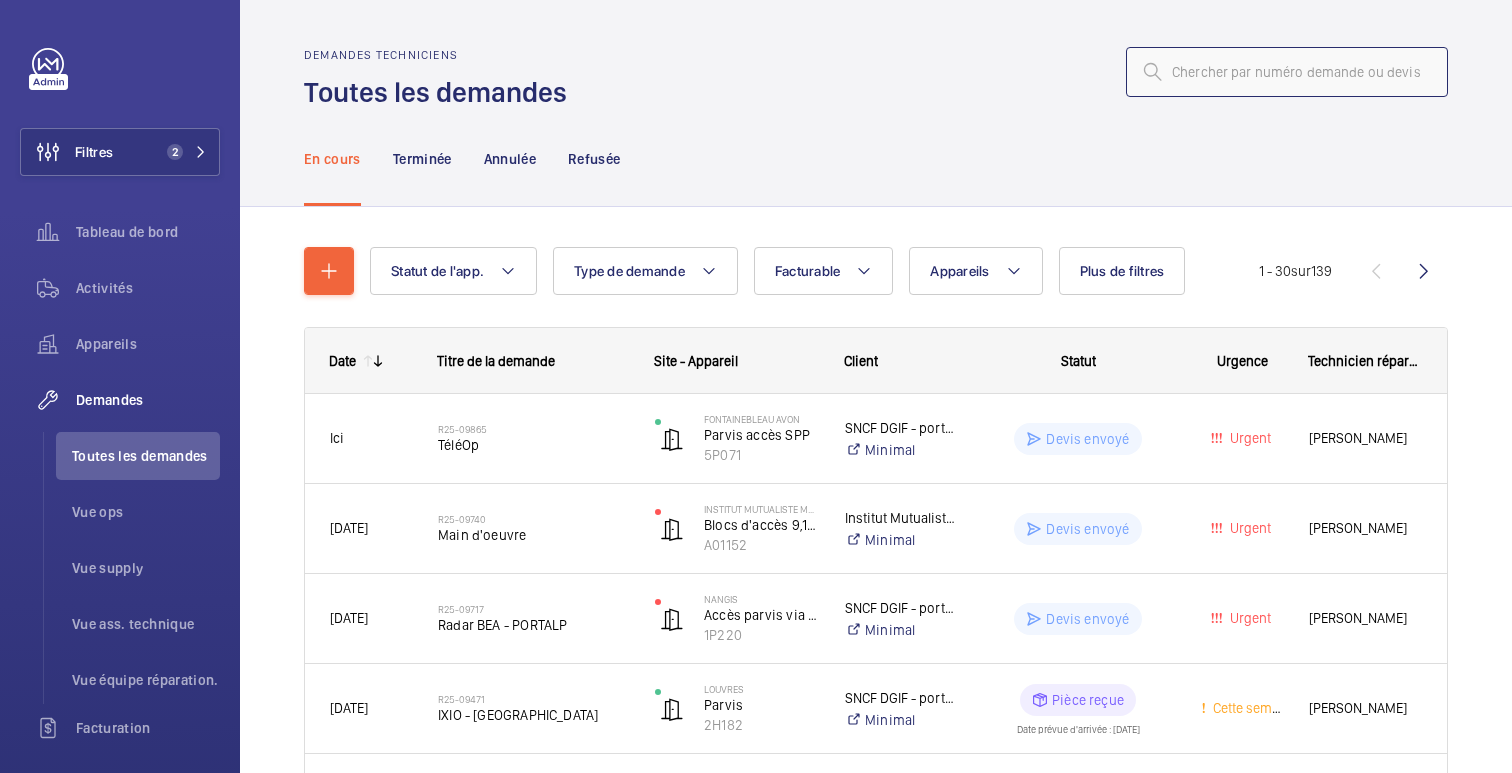 click 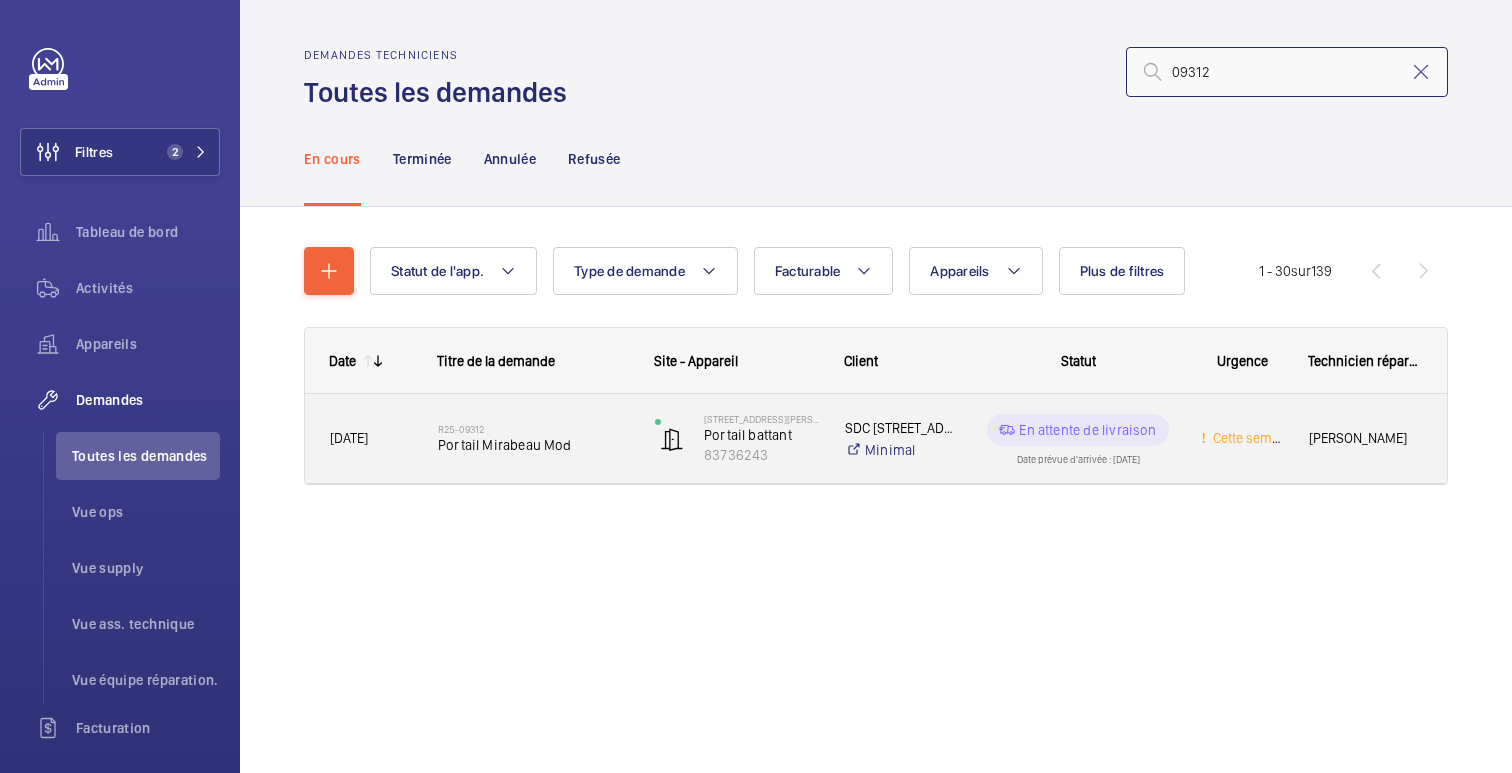 type on "09312" 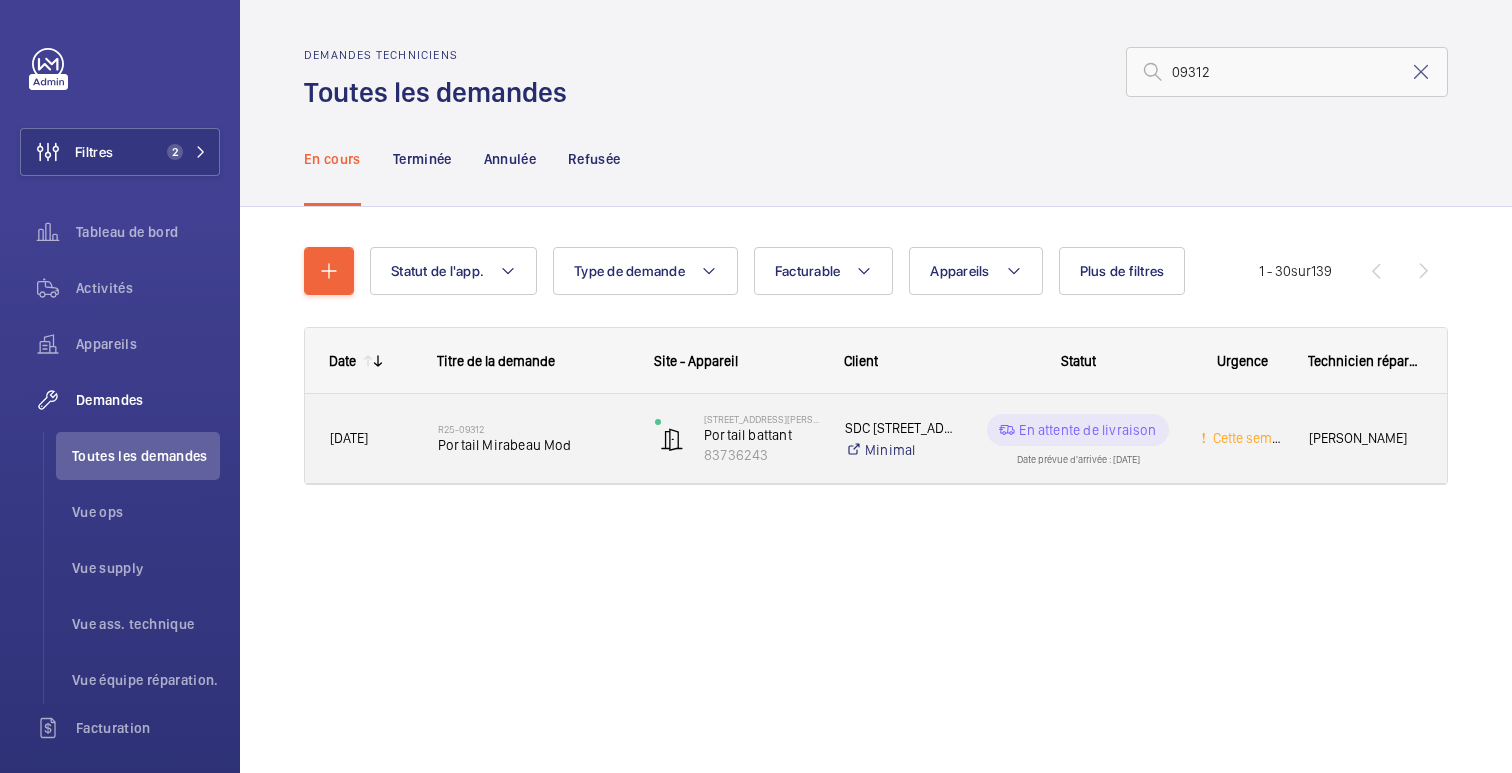 click on "En attente de livraison Date prévue d'arrivée : [DATE]" 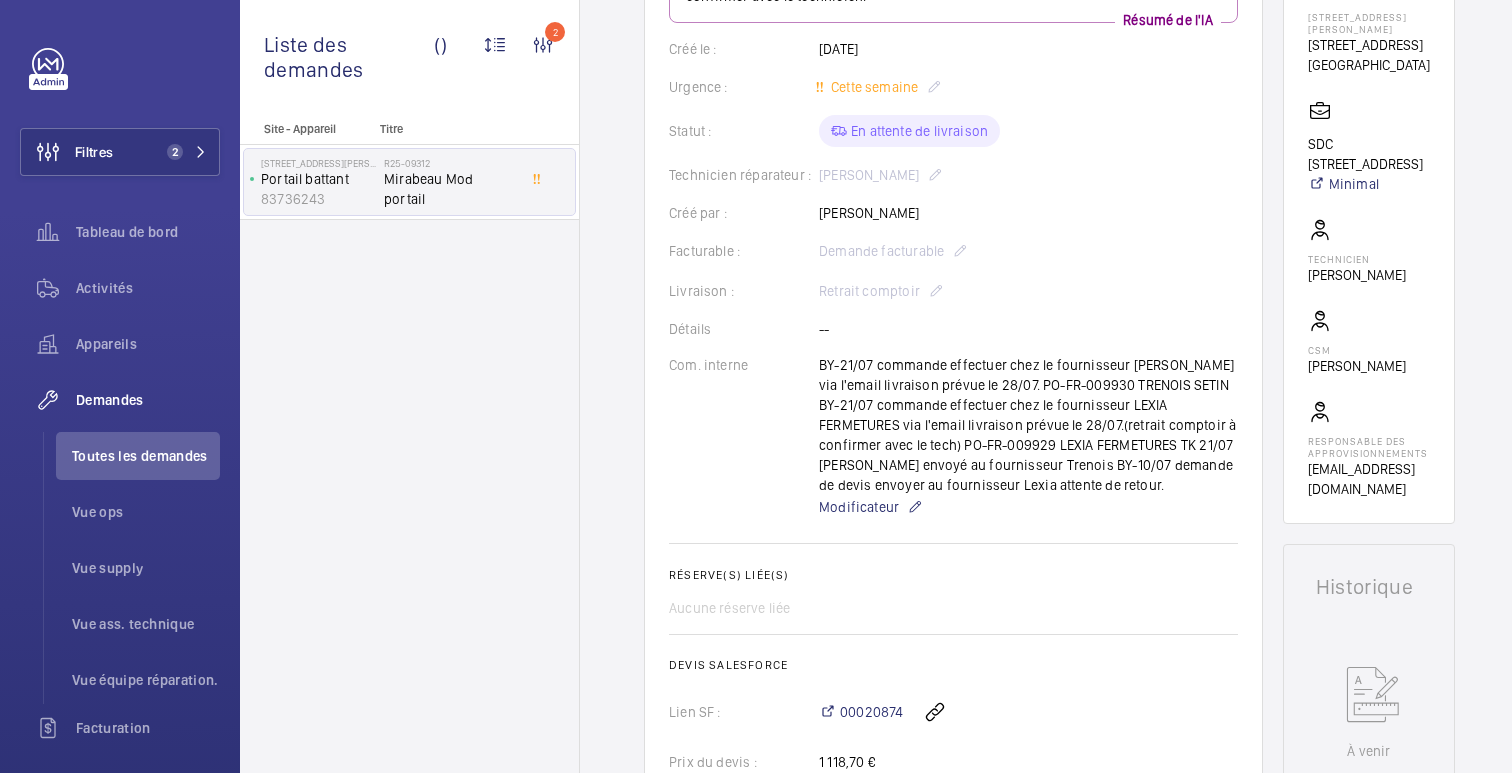 scroll, scrollTop: 0, scrollLeft: 0, axis: both 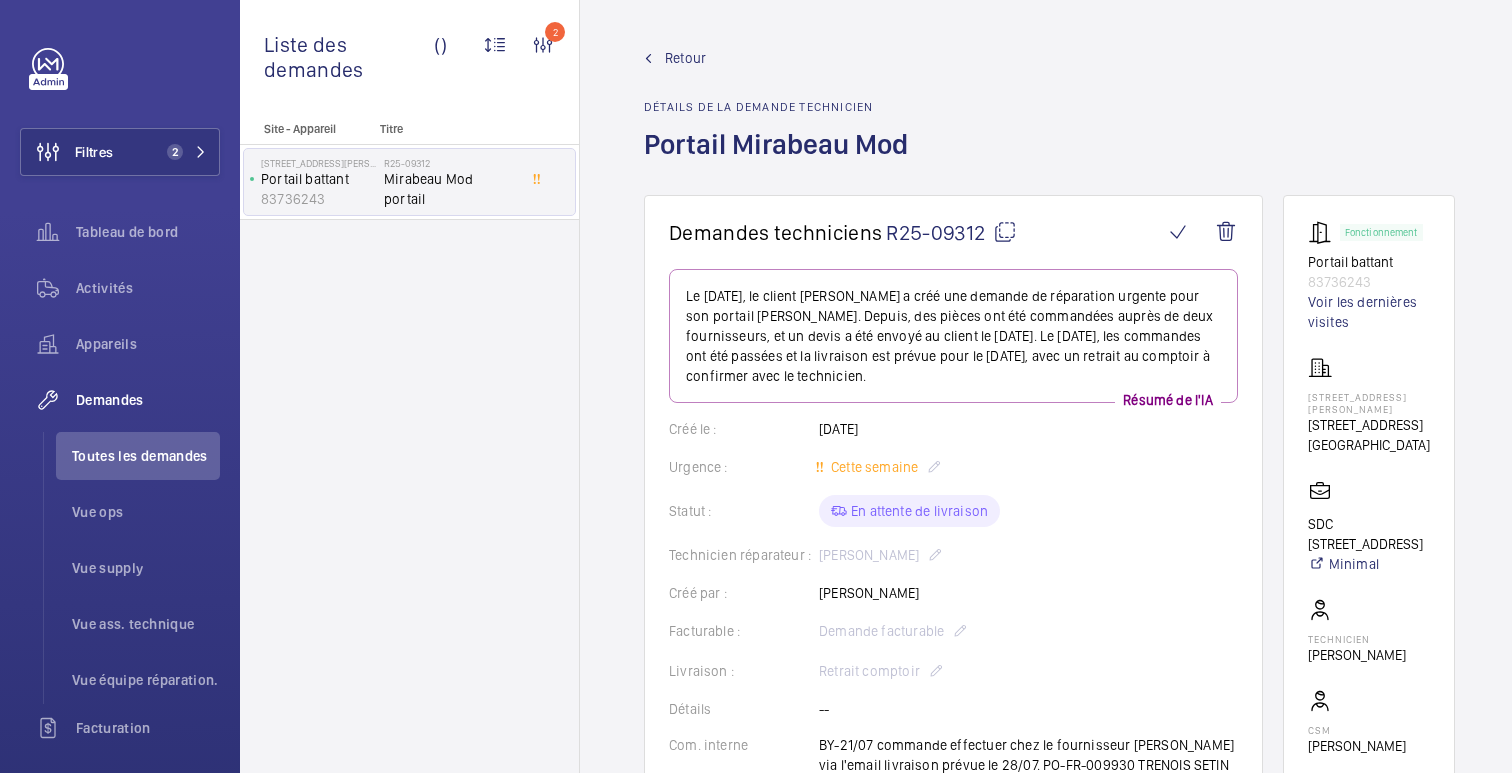 click on "Retour" 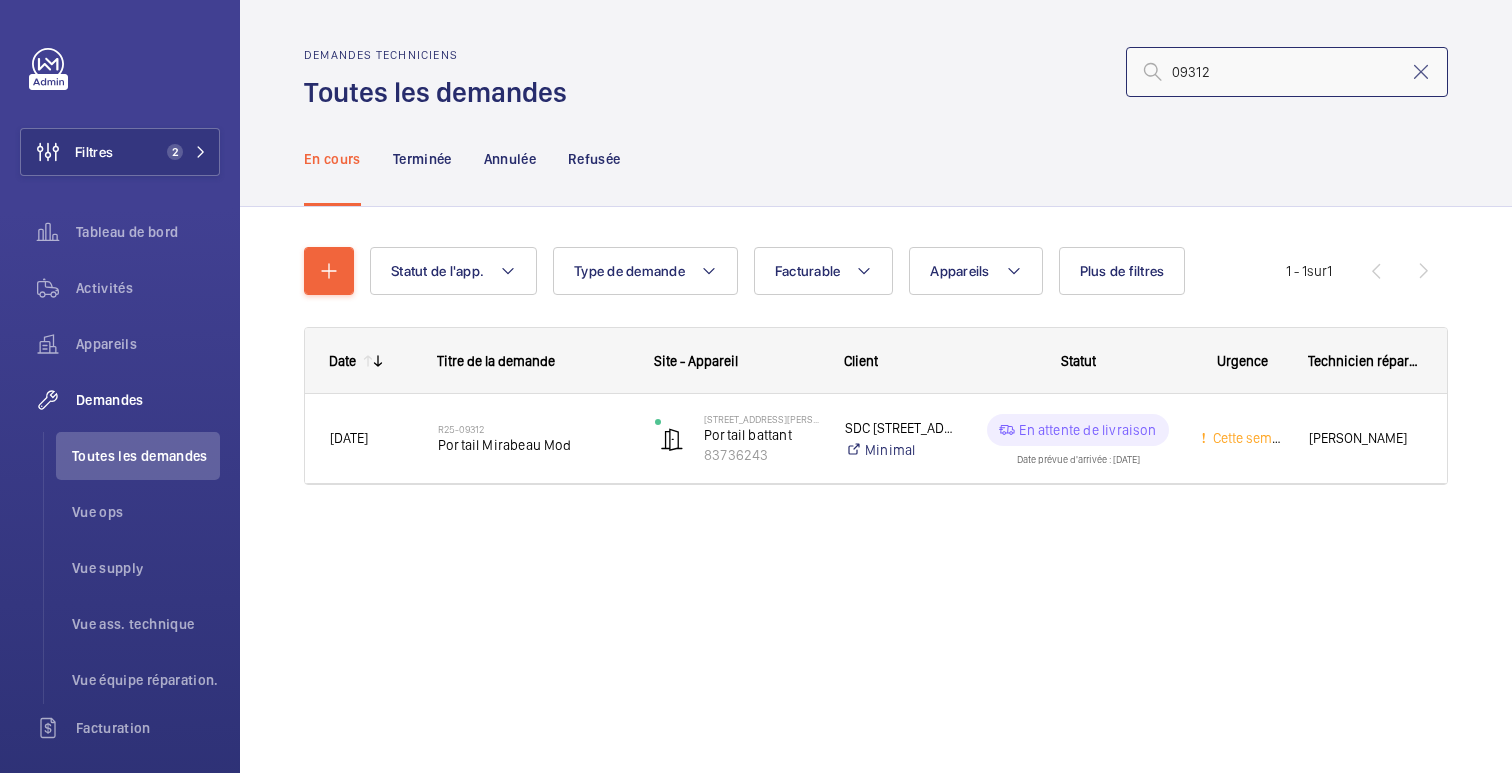 click on "09312" 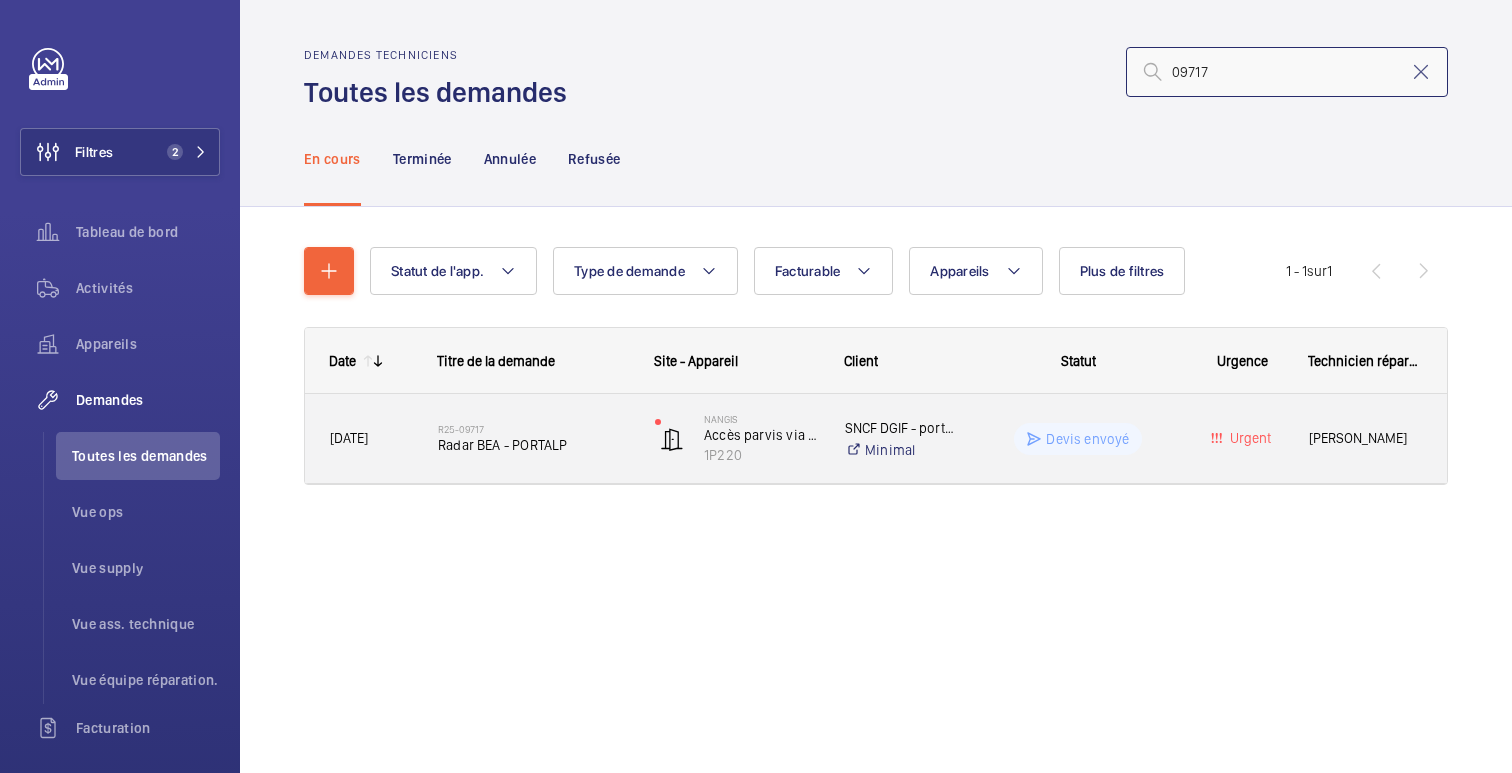 type on "09717" 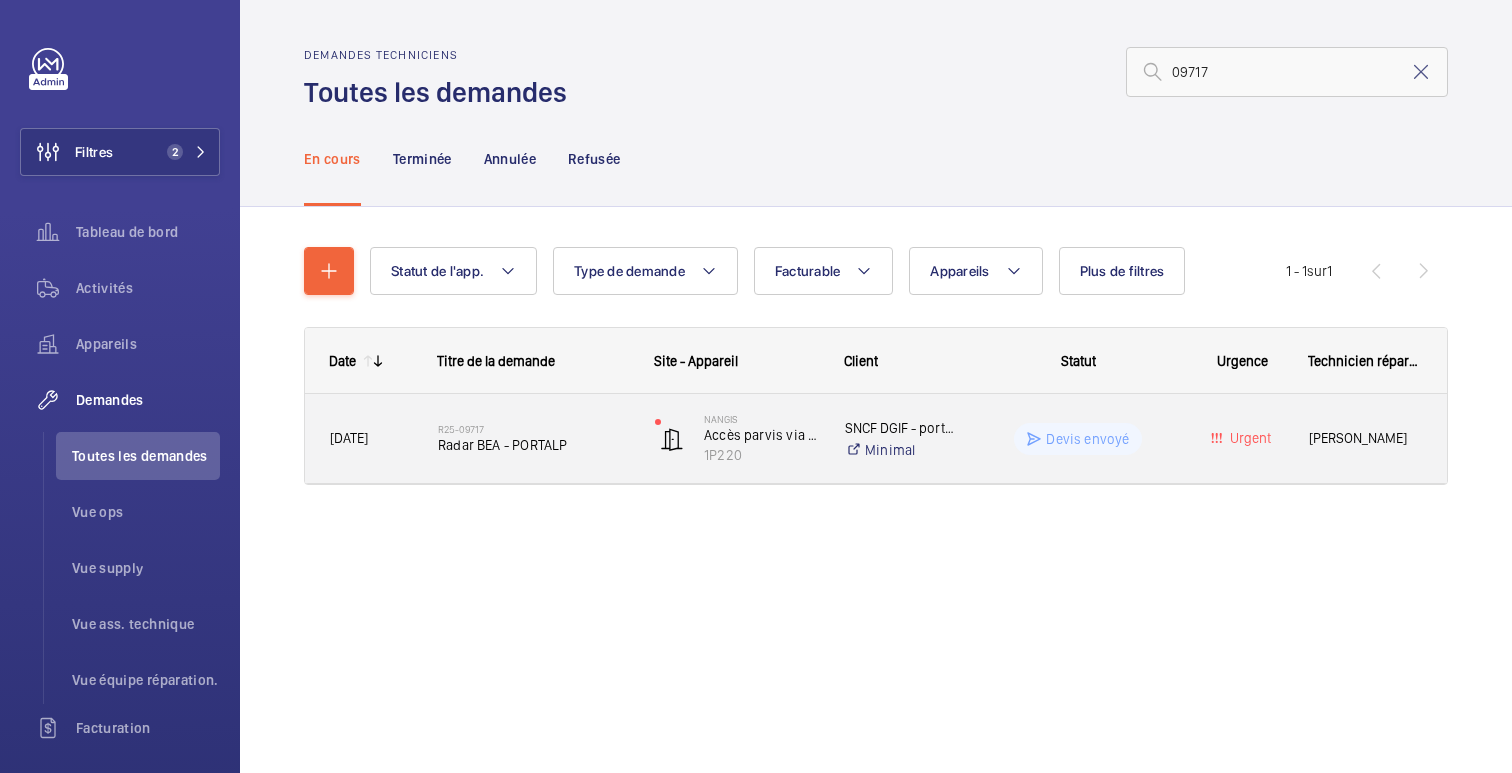 click on "Devis envoyé" 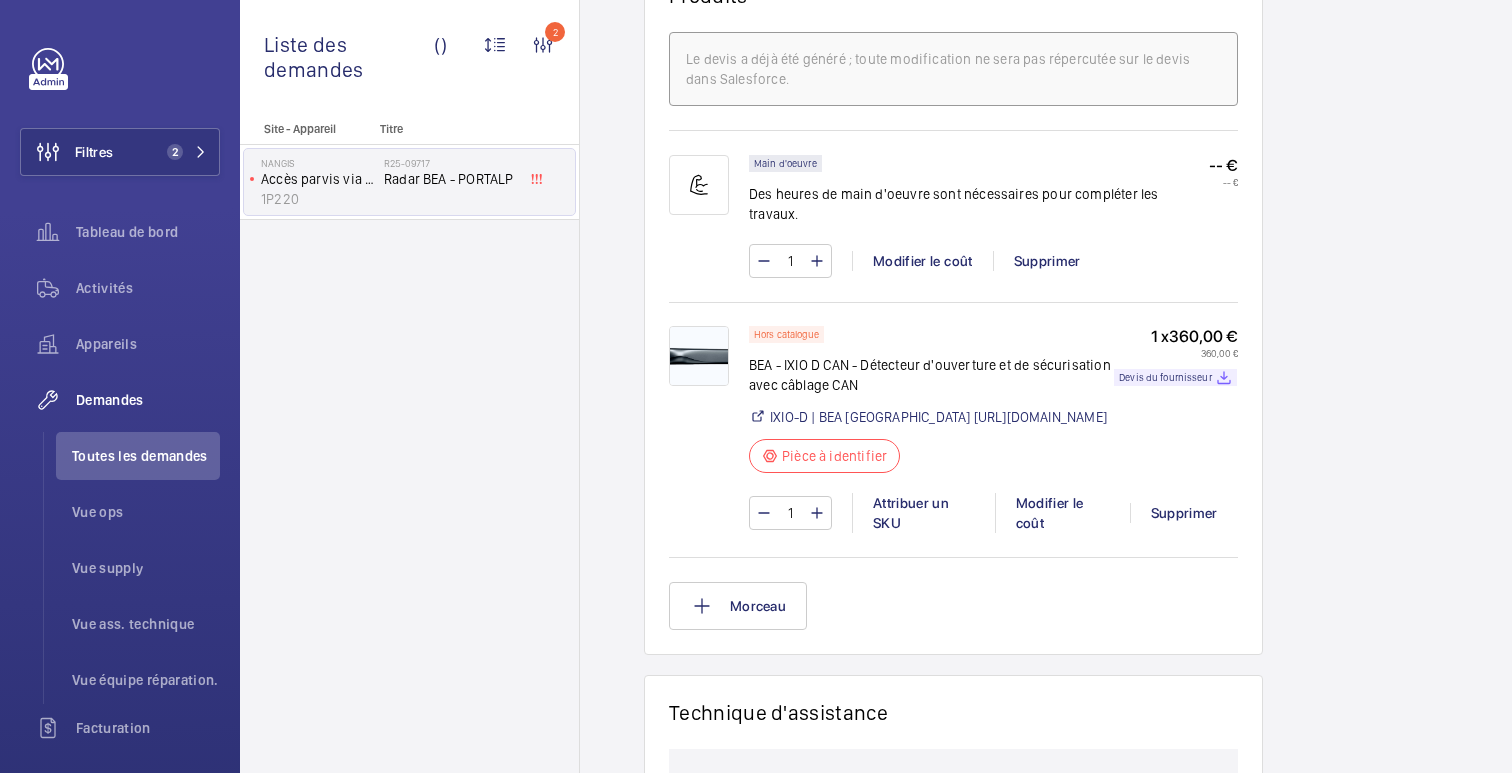 scroll, scrollTop: 1369, scrollLeft: 0, axis: vertical 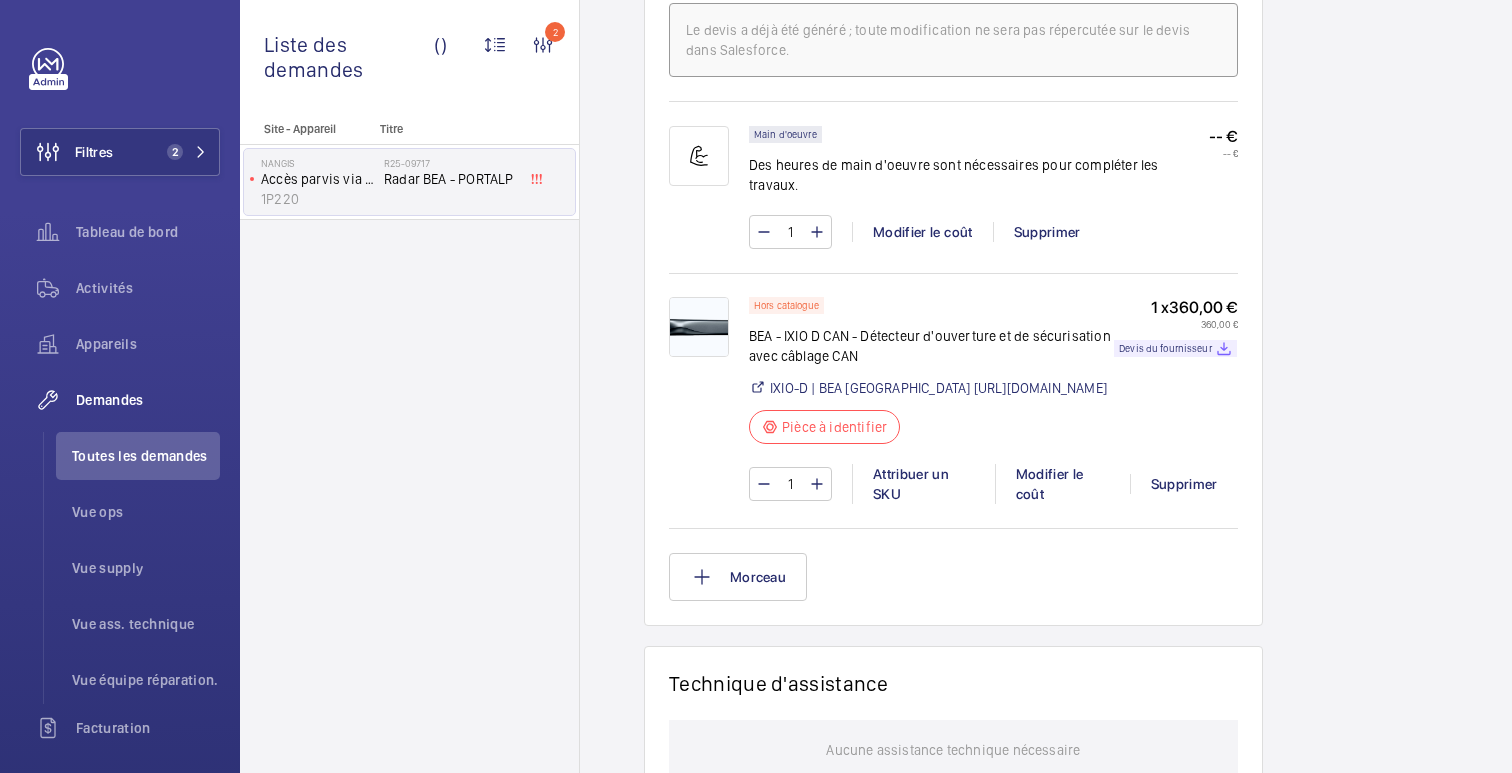 click 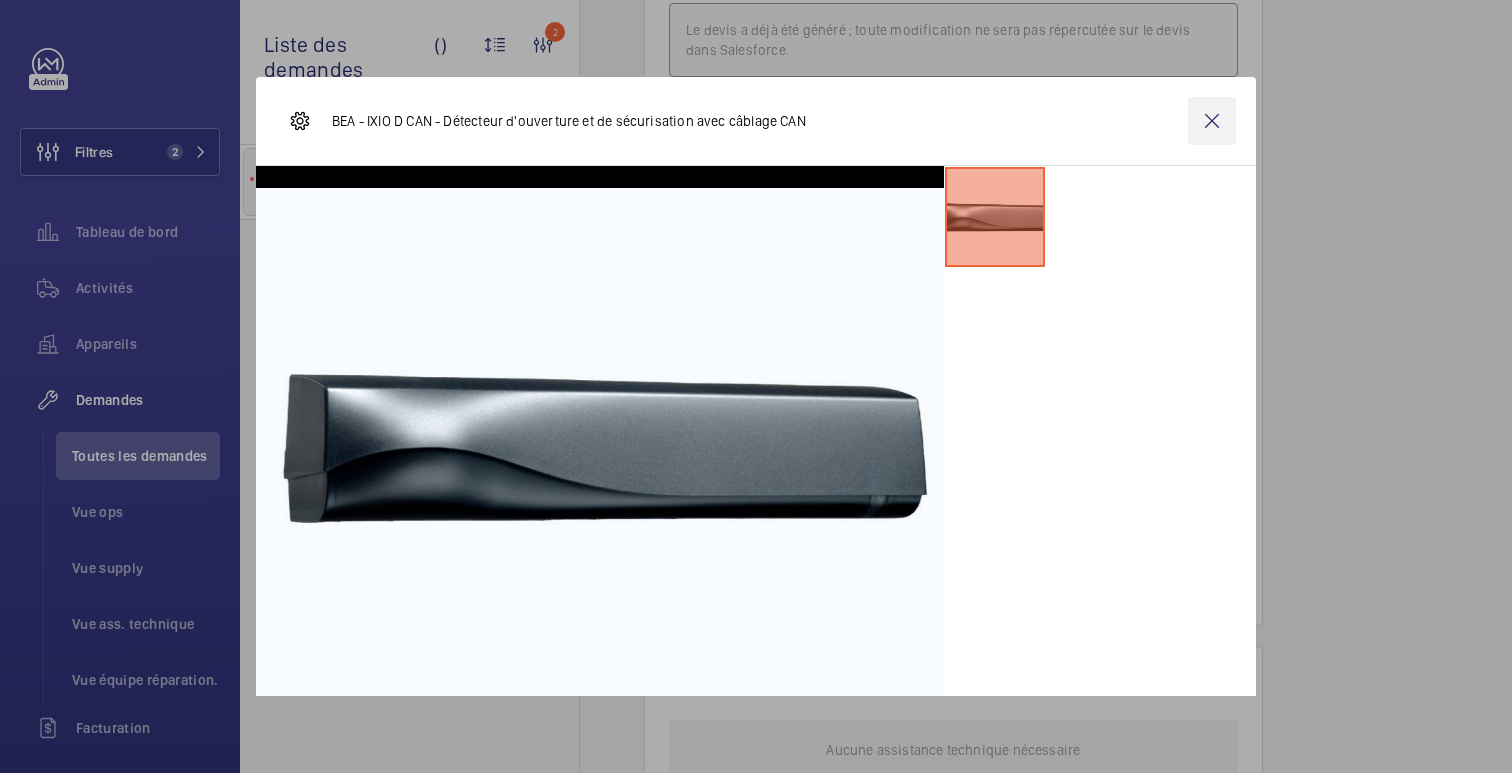 click at bounding box center (1212, 121) 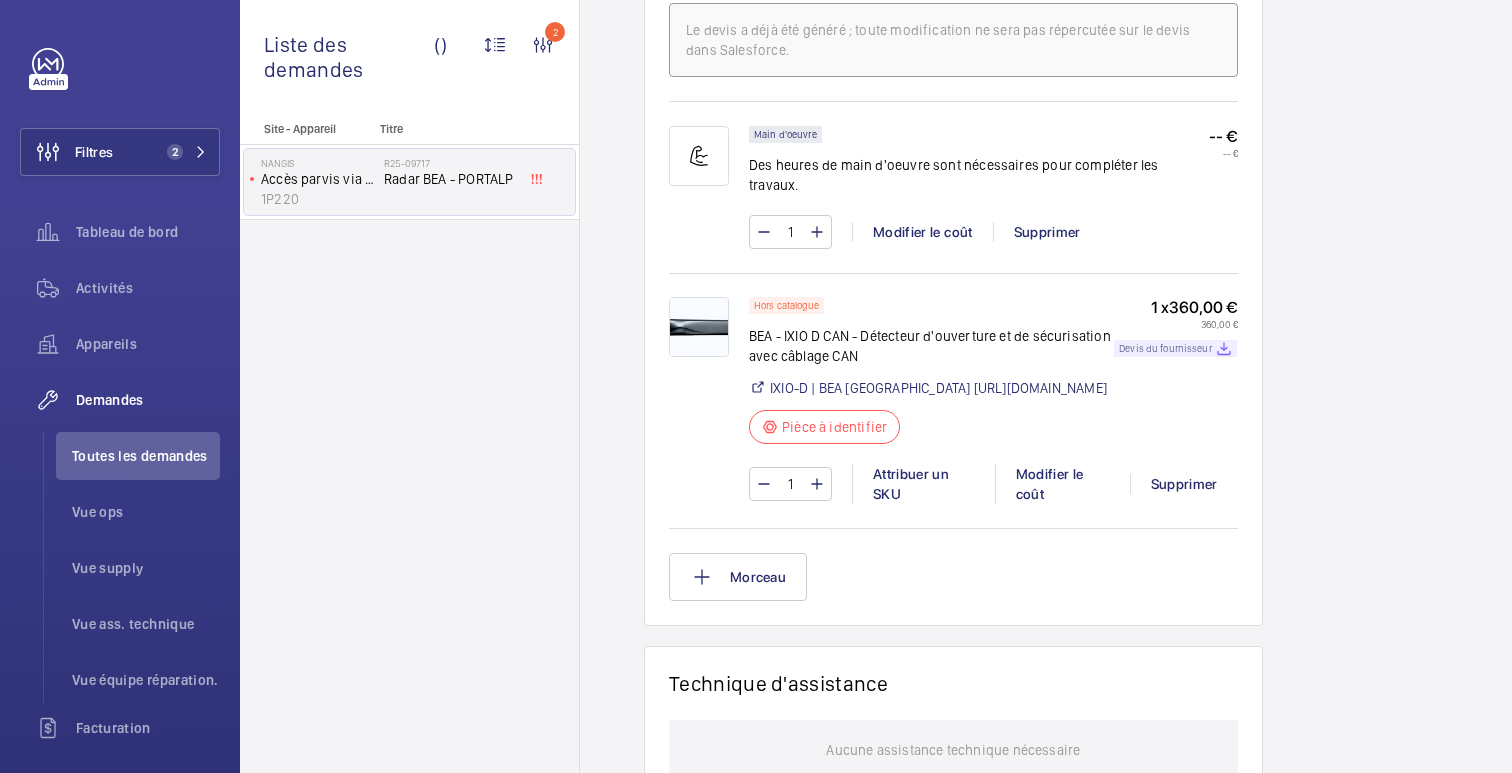 click on "Devis du fournisseur" 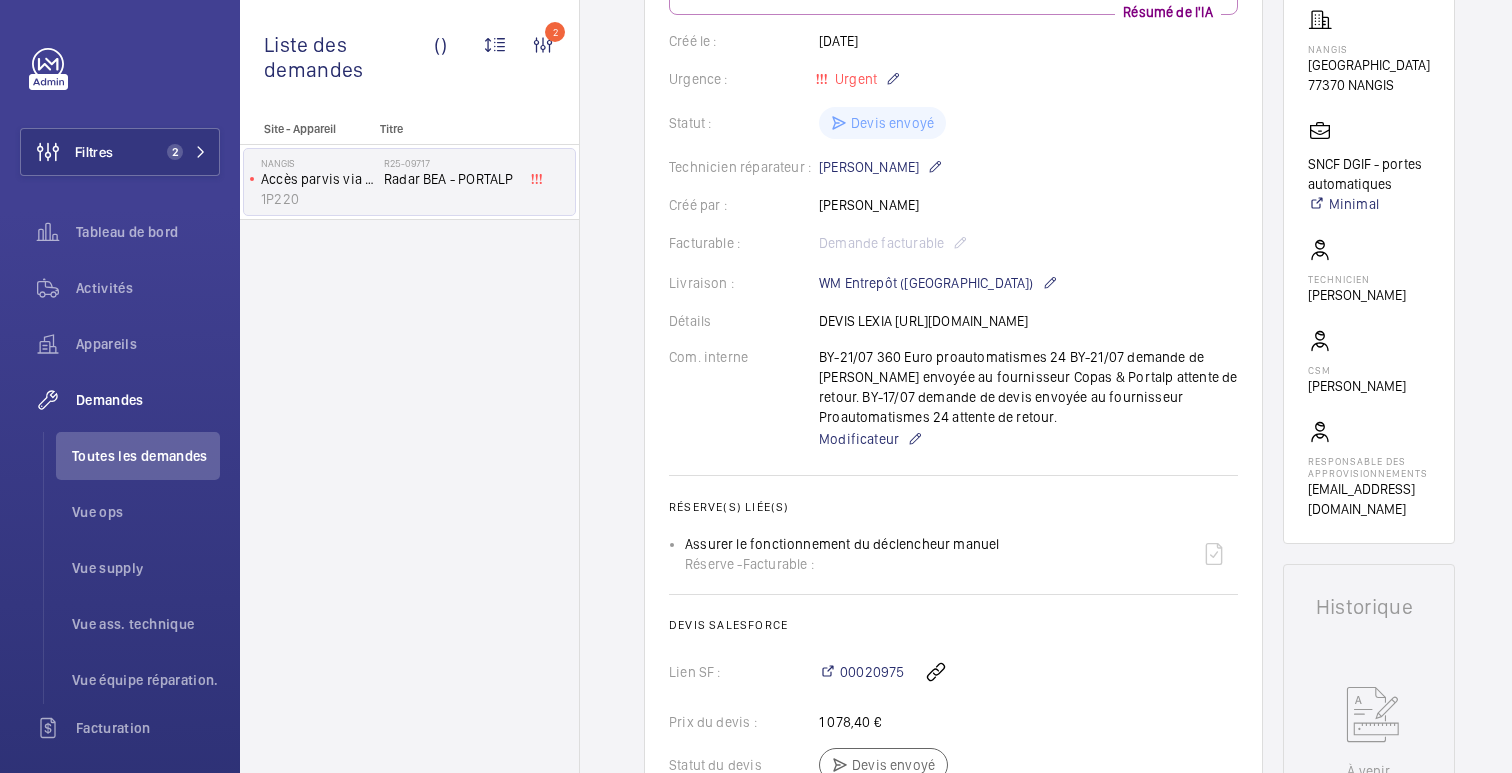 scroll, scrollTop: 677, scrollLeft: 0, axis: vertical 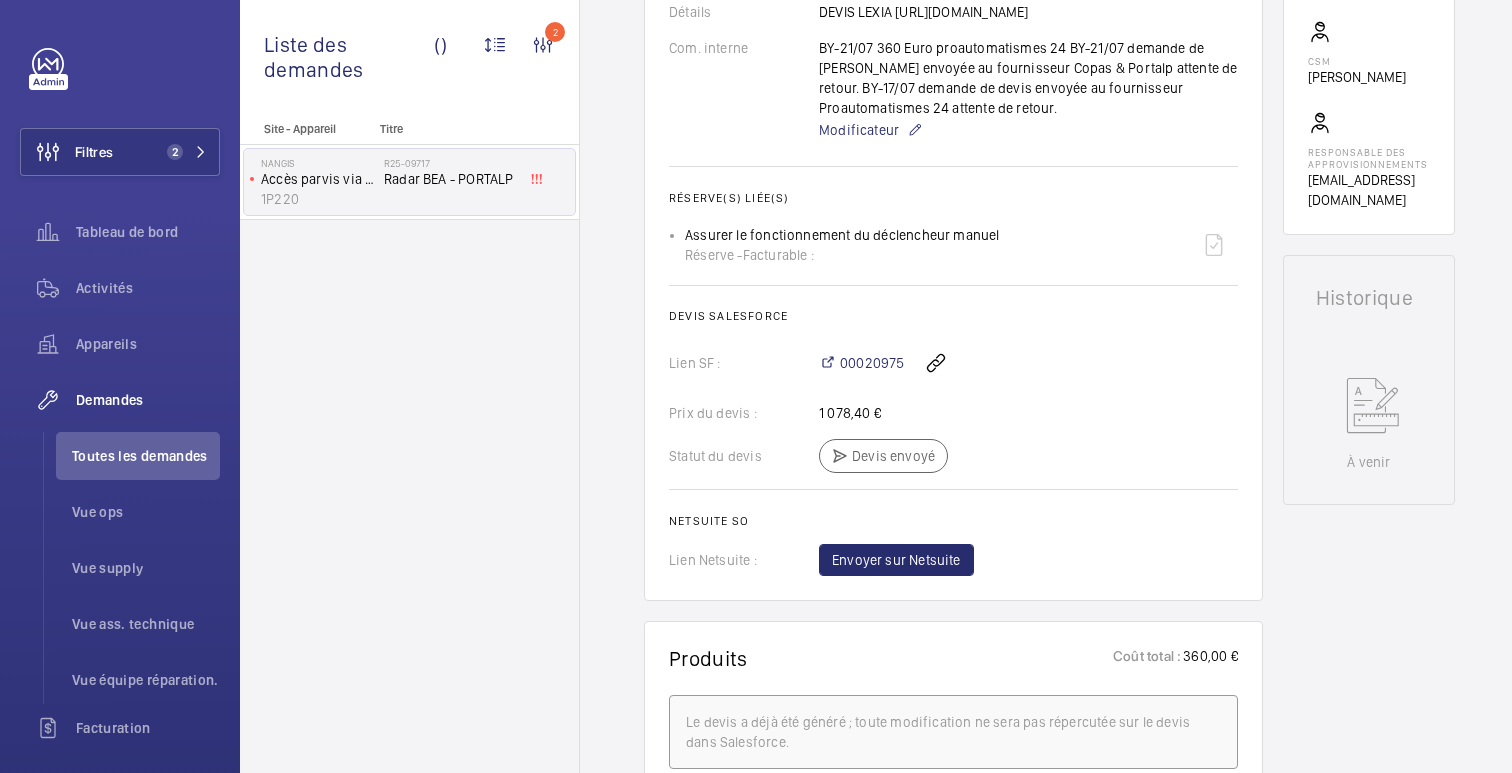 click on "Assurer le fonctionnement du déclencheur [PERSON_NAME] - Facturable :" 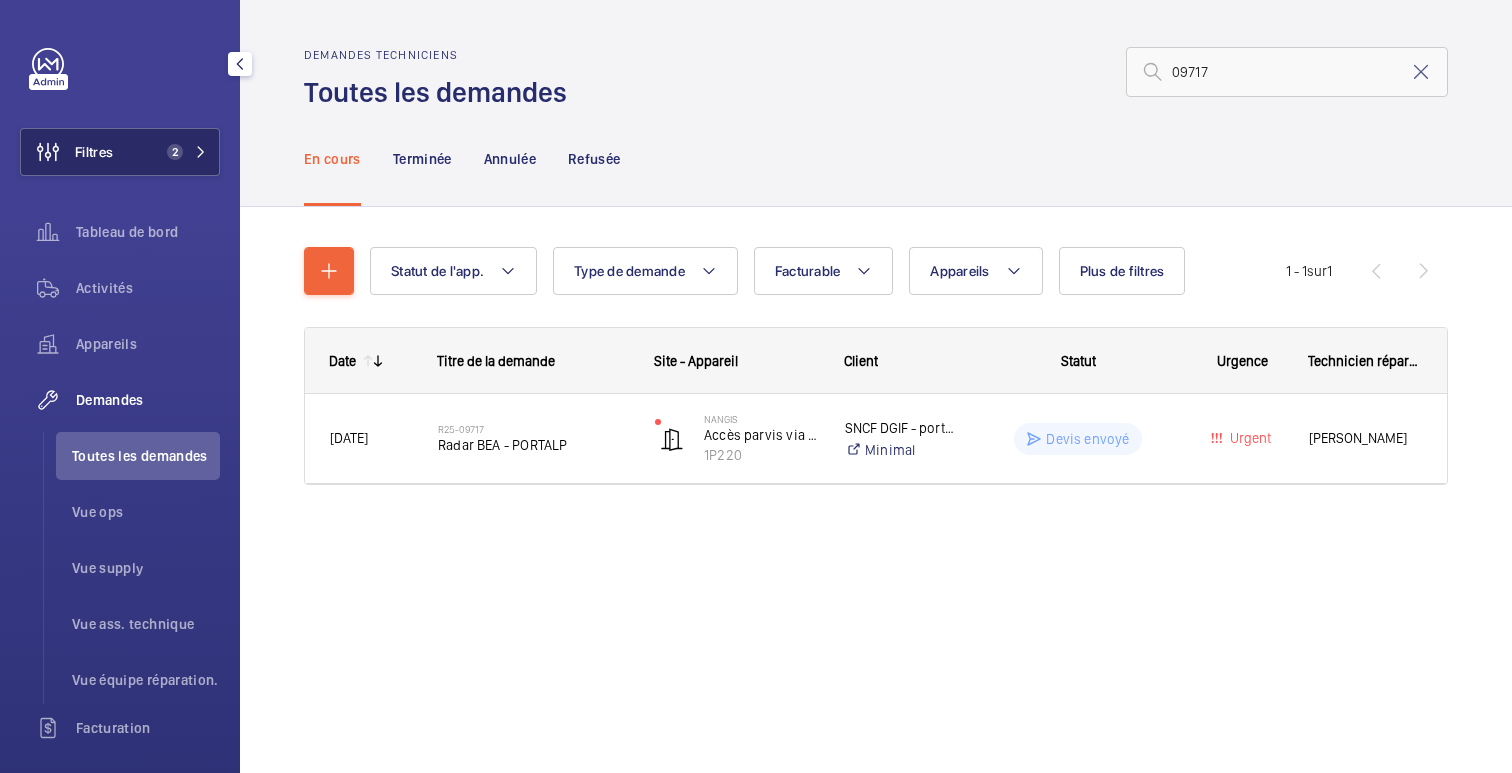 click on "2" 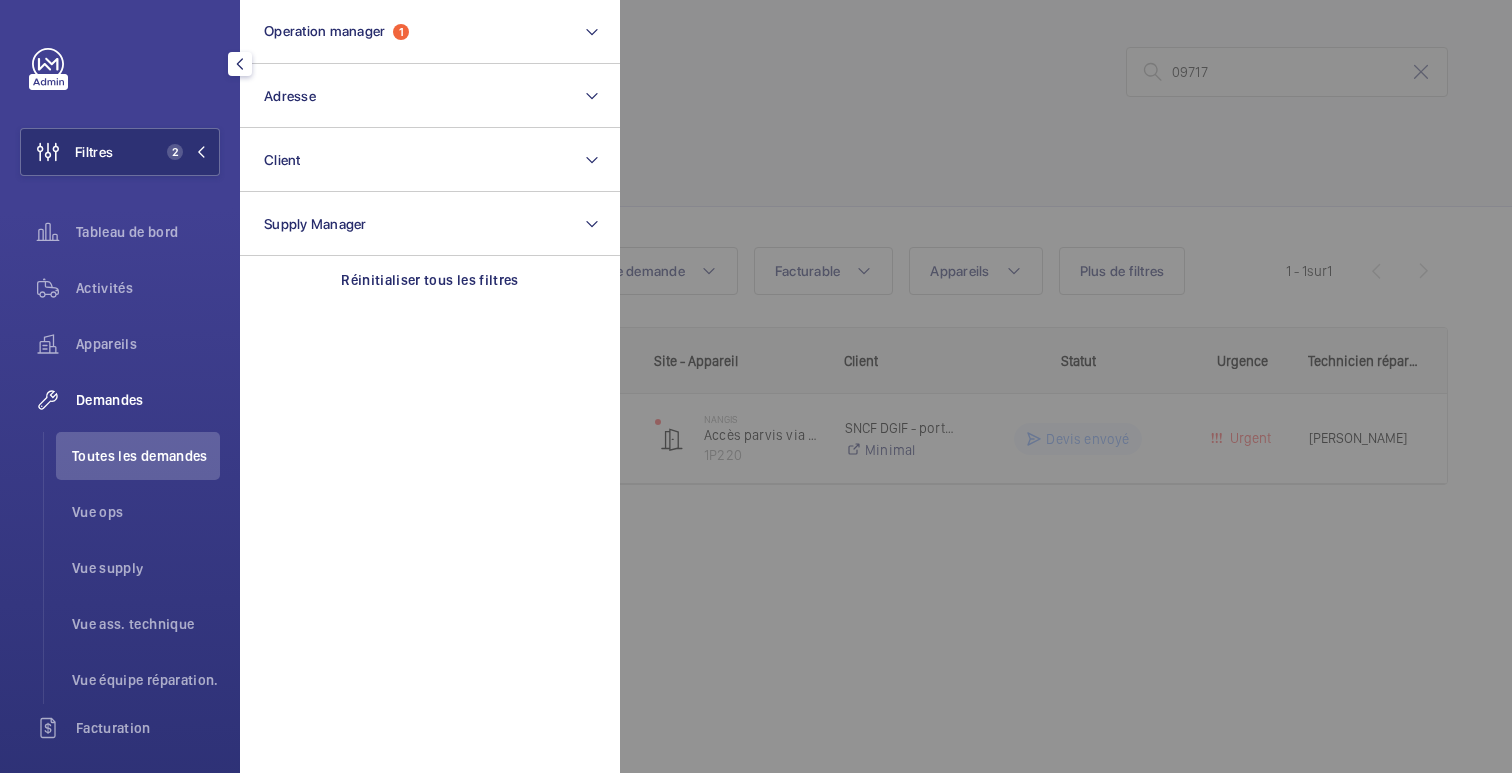 click 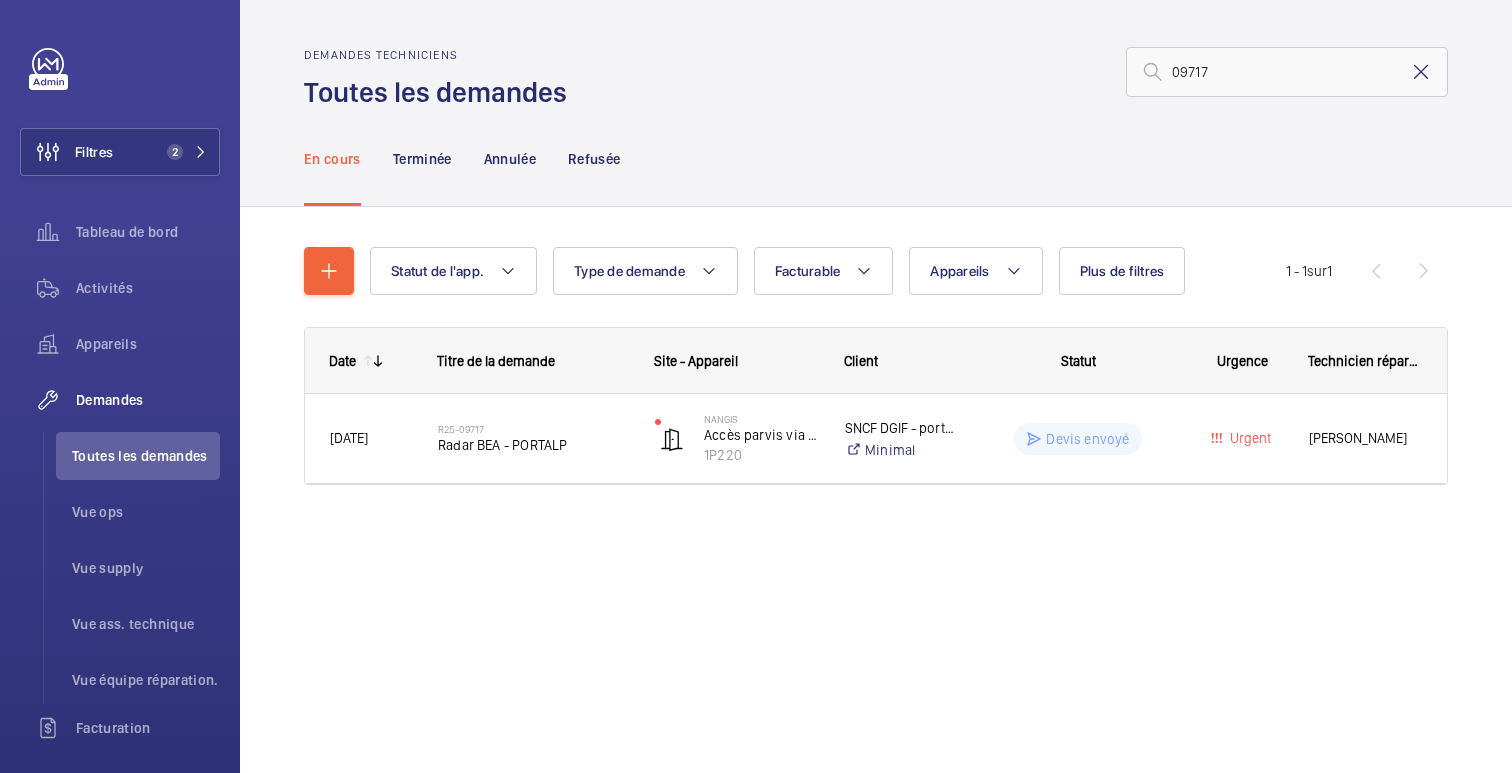 click 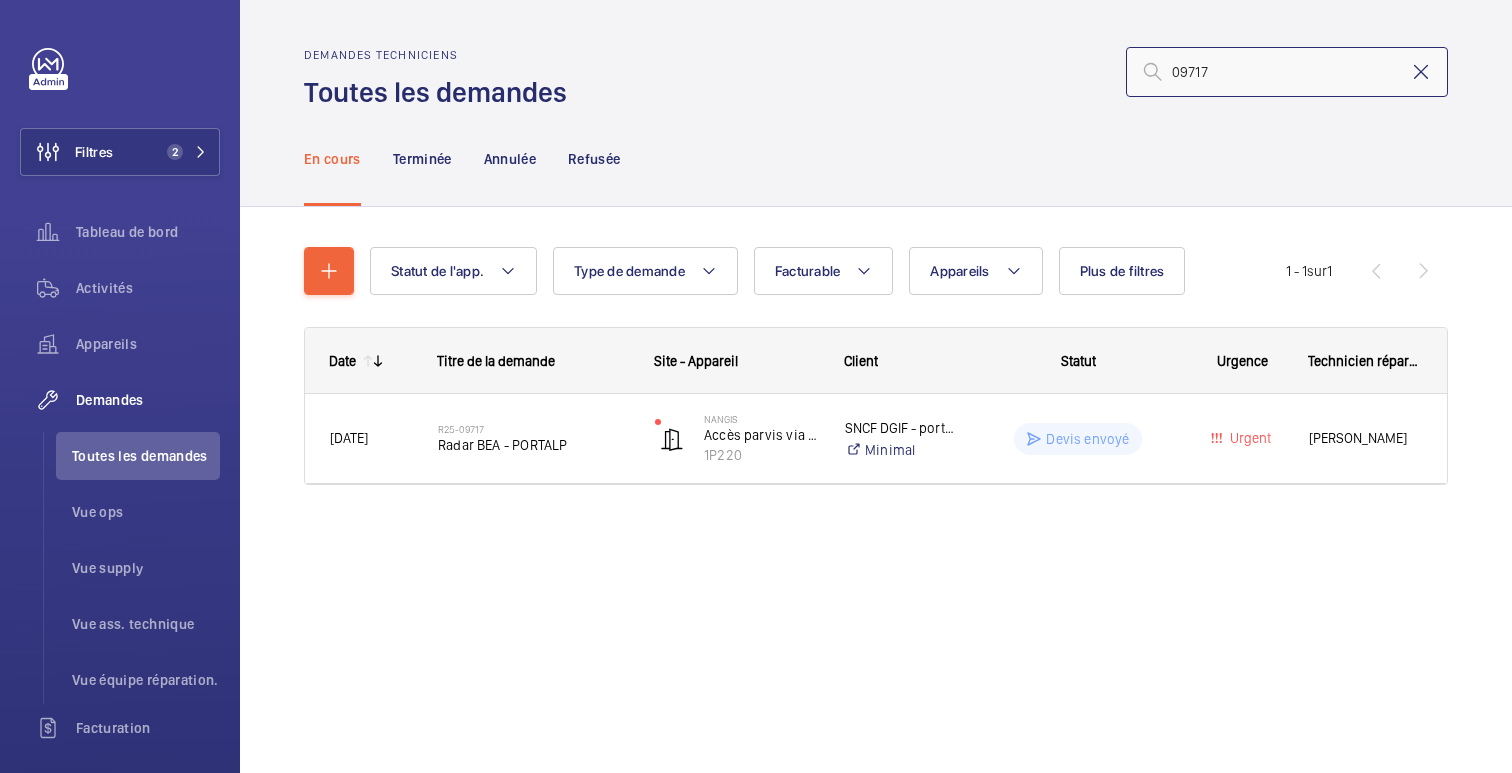 type 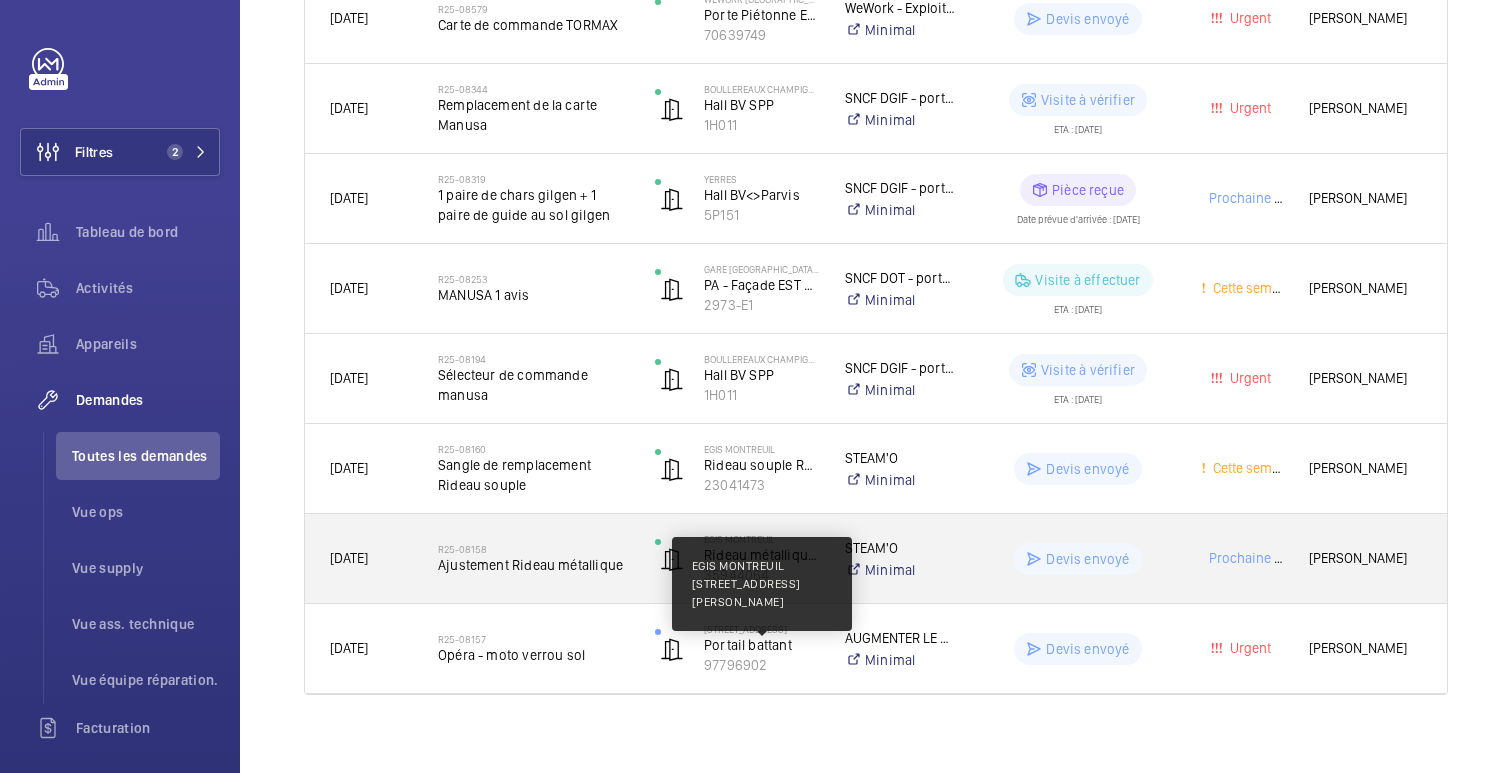 scroll, scrollTop: 2418, scrollLeft: 0, axis: vertical 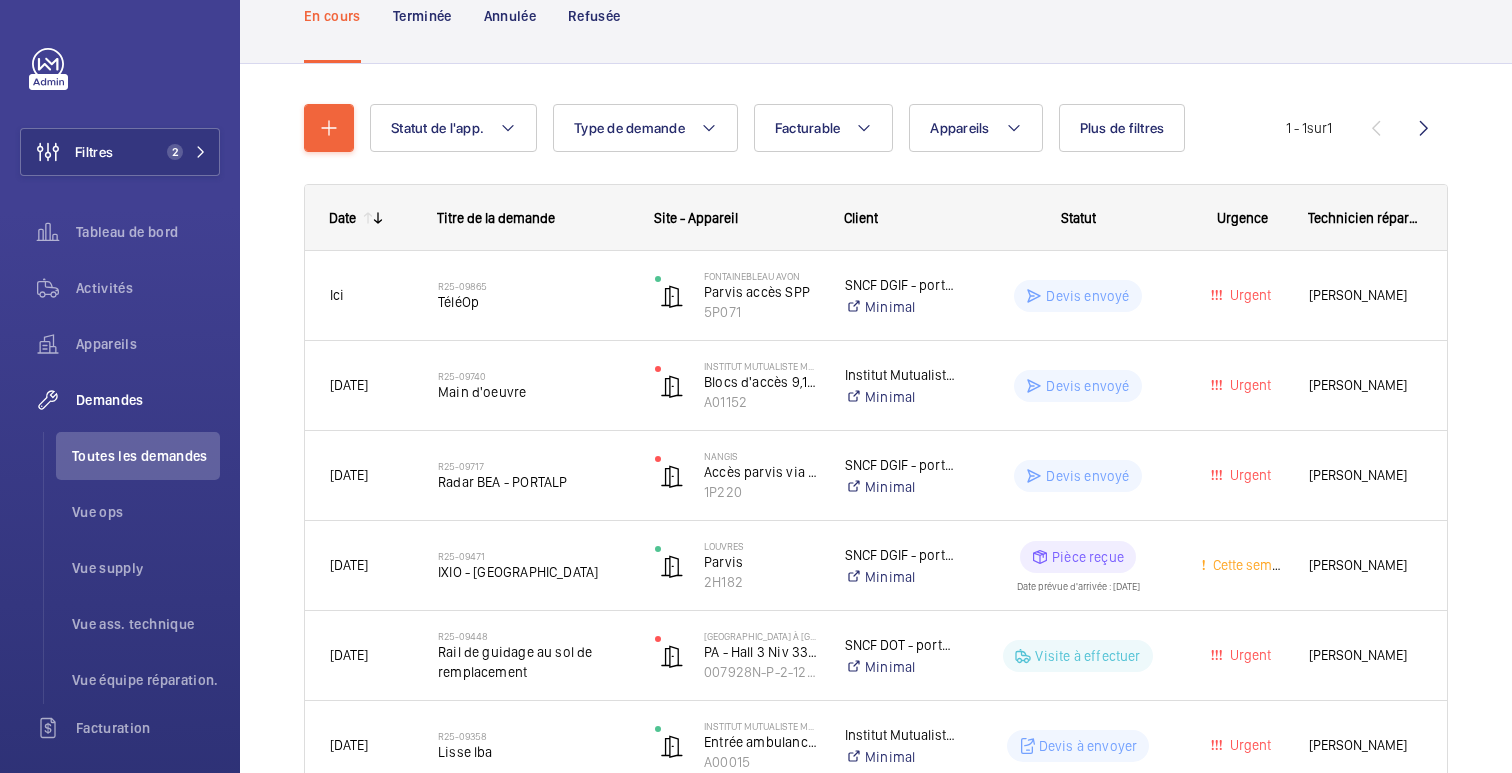 click on "Pièce reçue Date prévue d'arrivée : [DATE]" 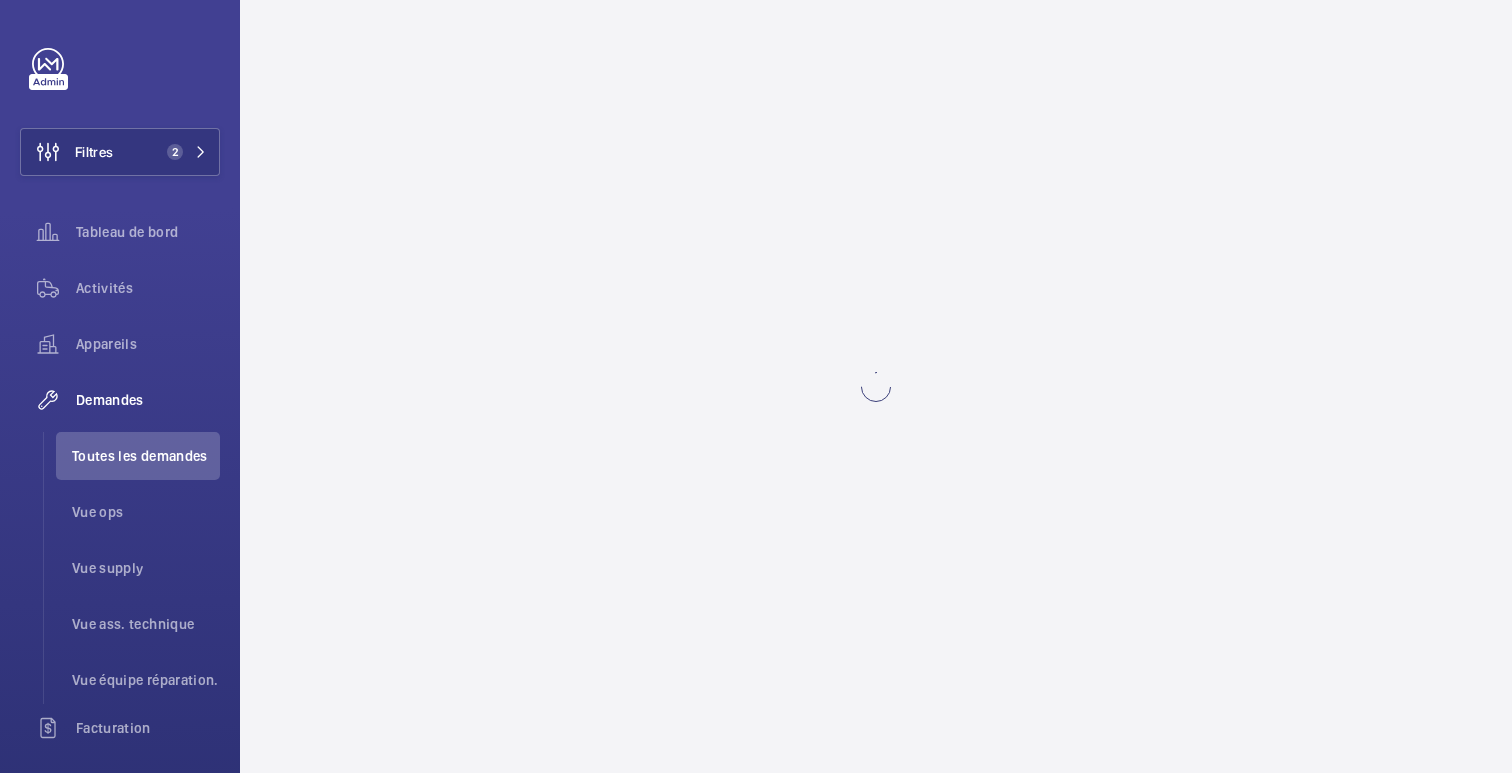 scroll, scrollTop: 0, scrollLeft: 0, axis: both 